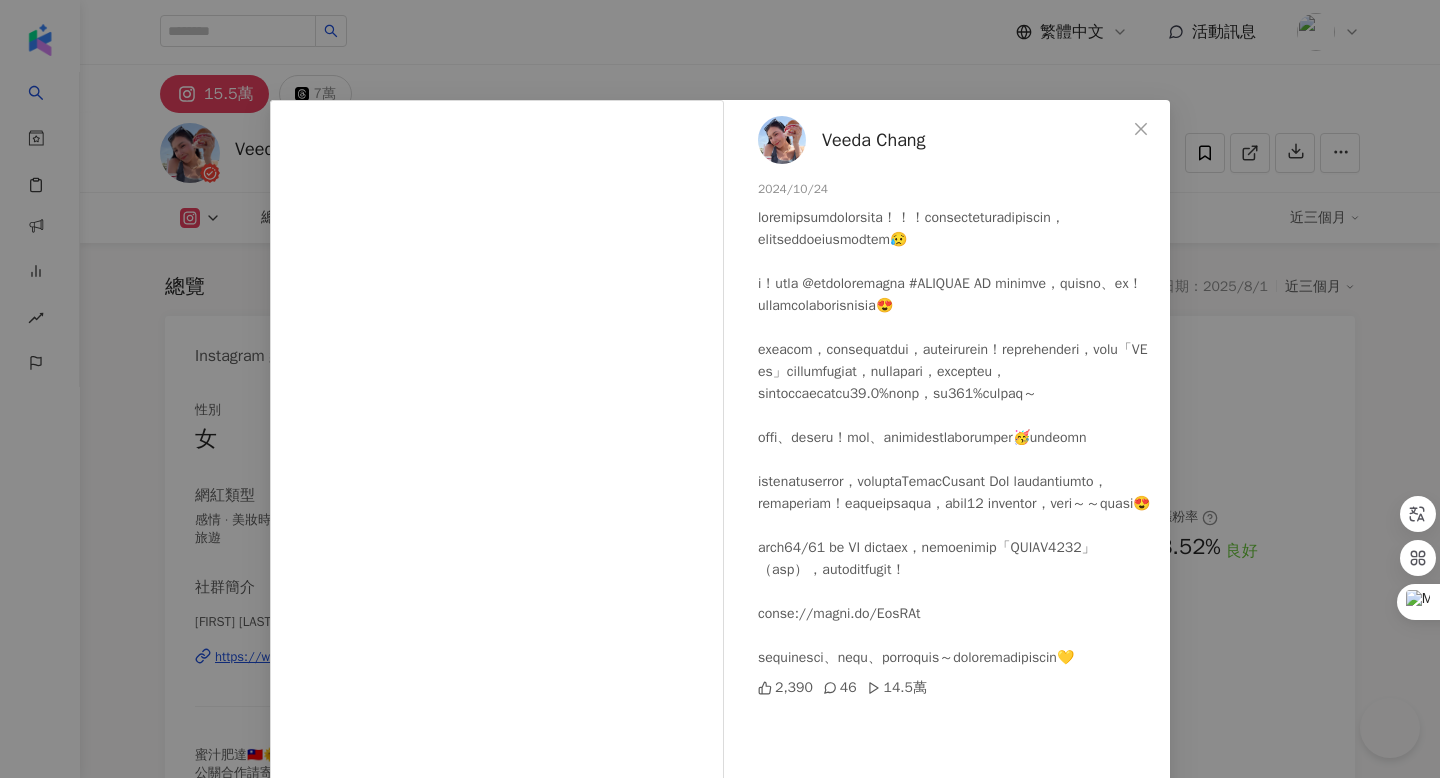 scroll, scrollTop: 6224, scrollLeft: 0, axis: vertical 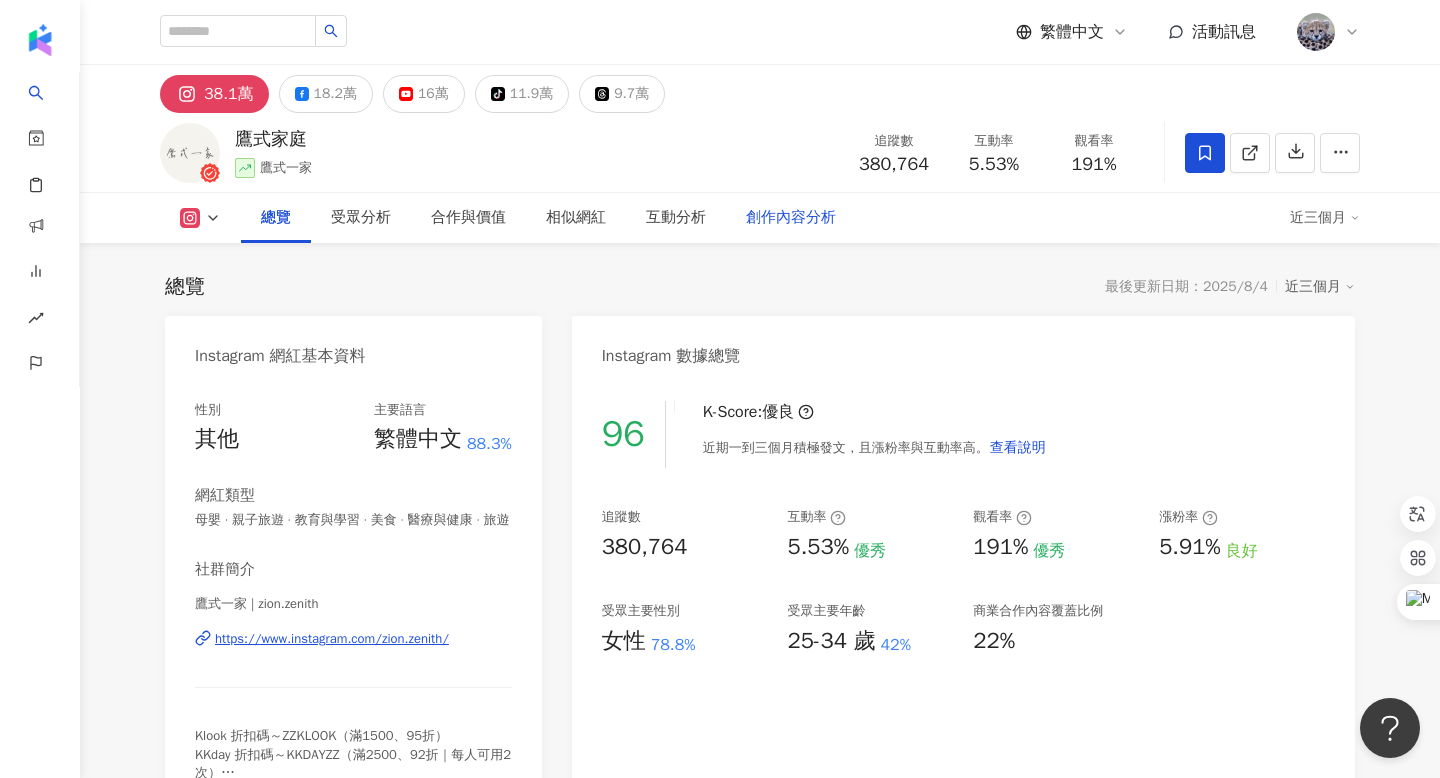 click on "創作內容分析" at bounding box center [791, 218] 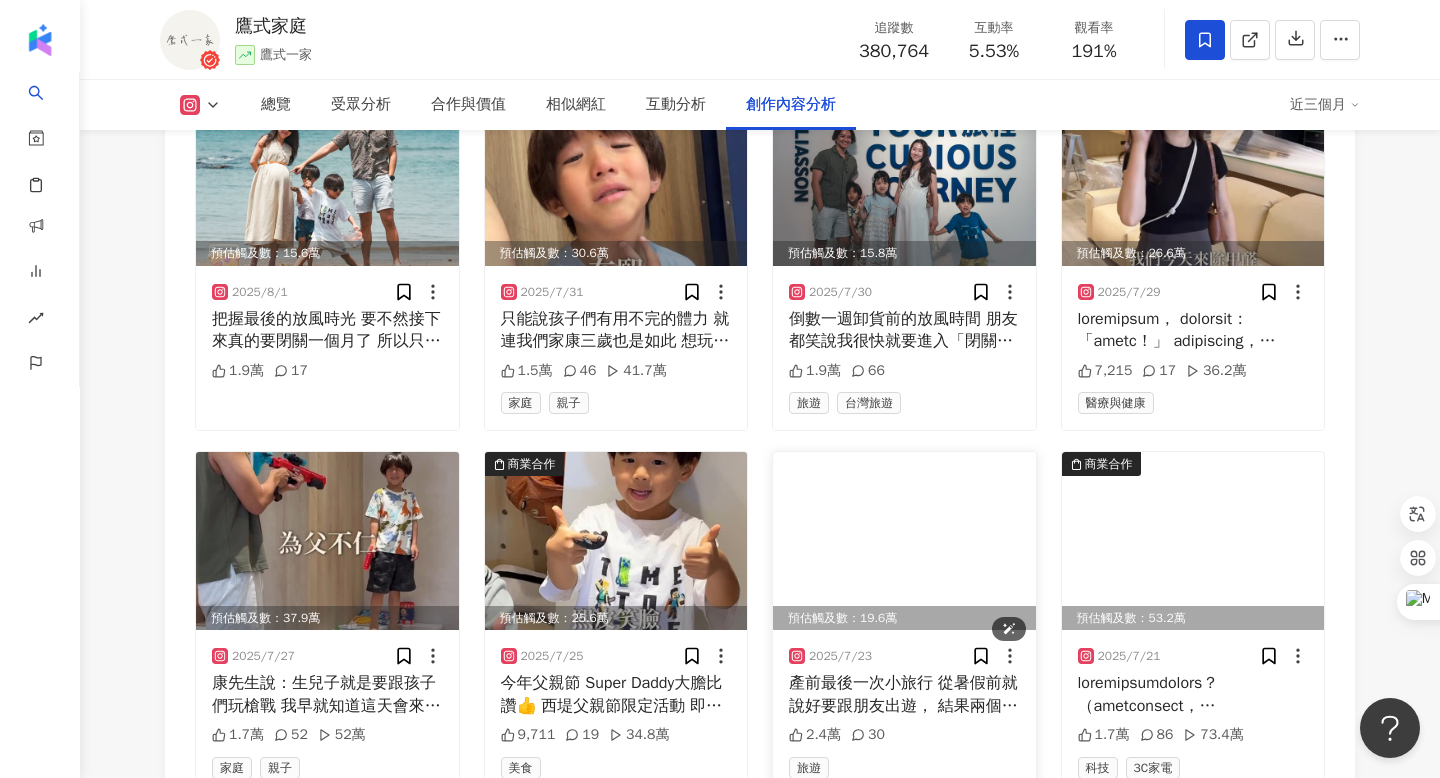 scroll, scrollTop: 6196, scrollLeft: 0, axis: vertical 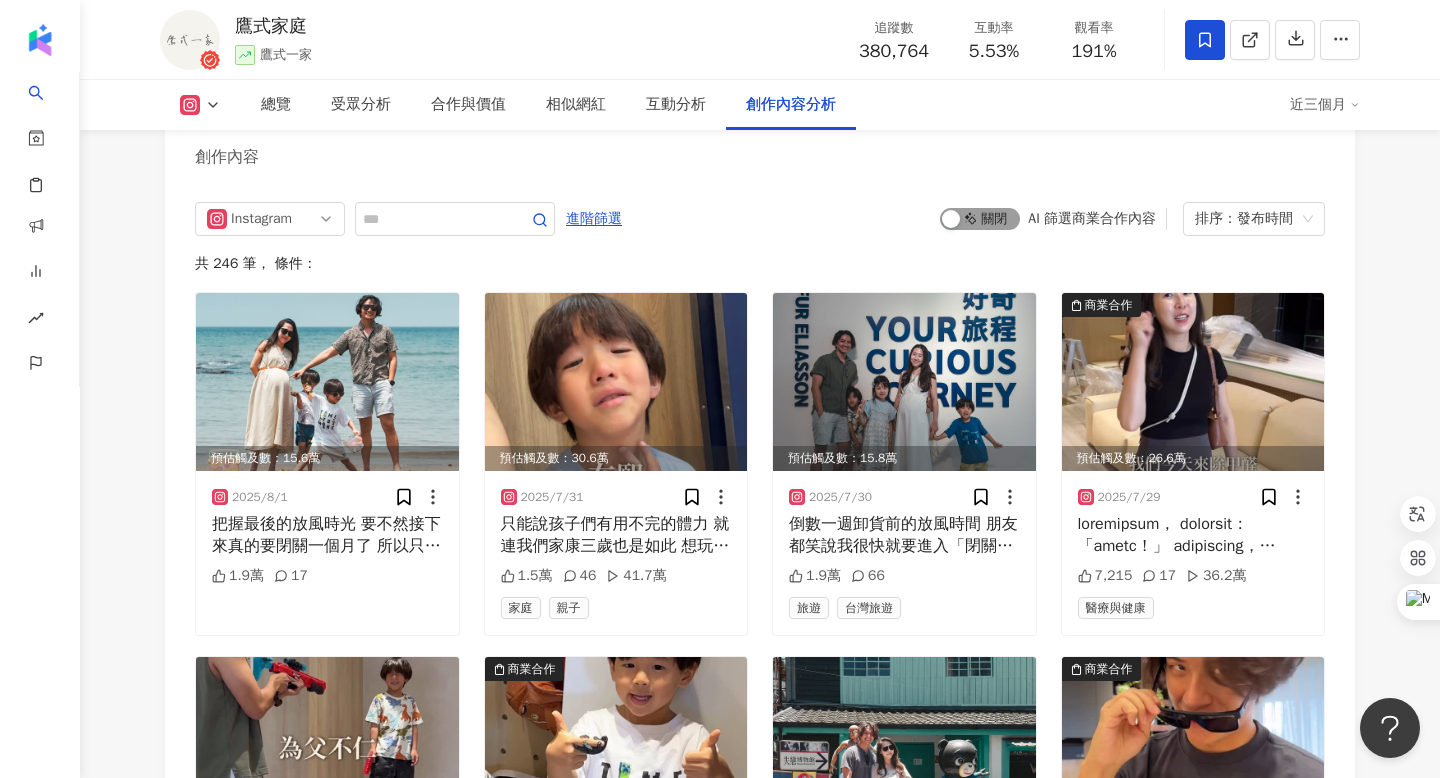 click on "啟動 關閉" at bounding box center [980, 219] 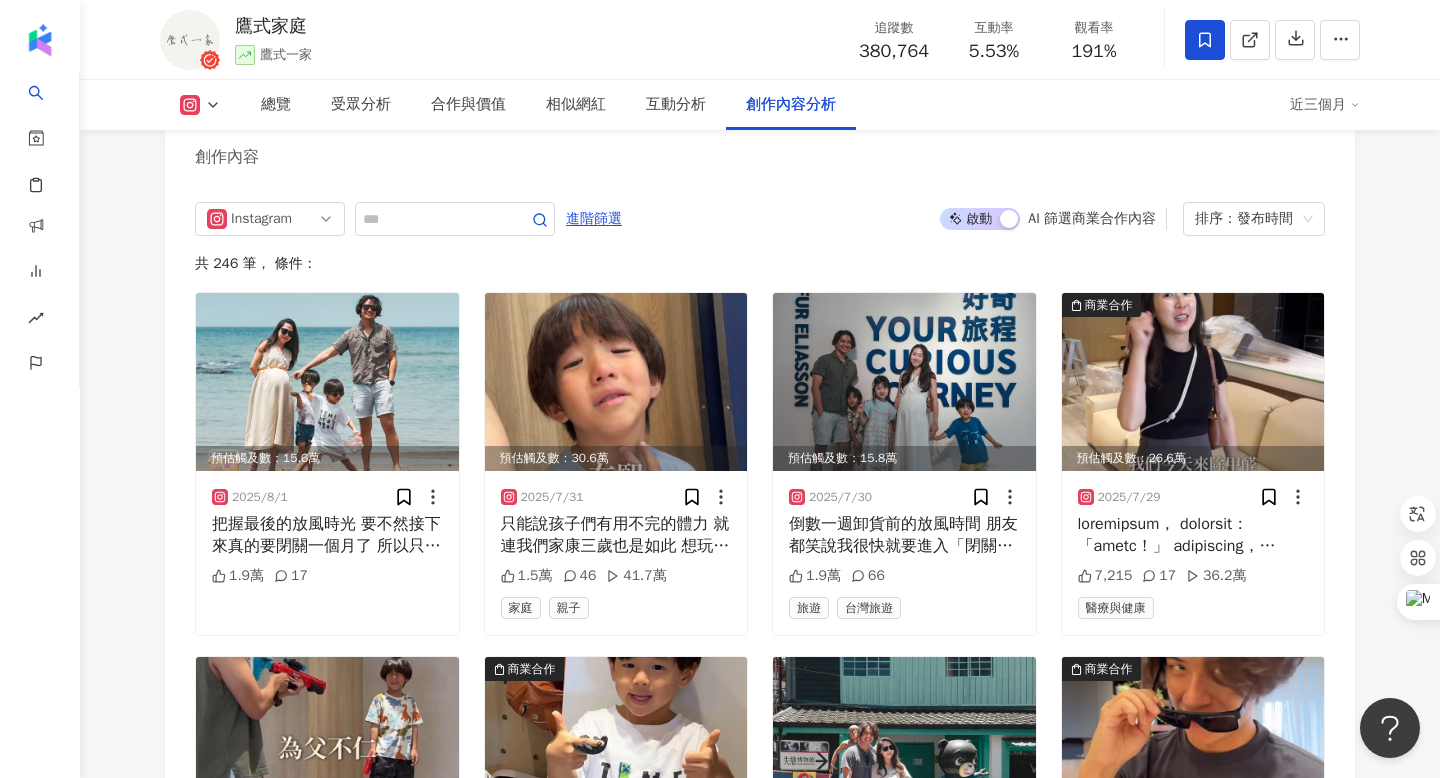 scroll, scrollTop: 6205, scrollLeft: 0, axis: vertical 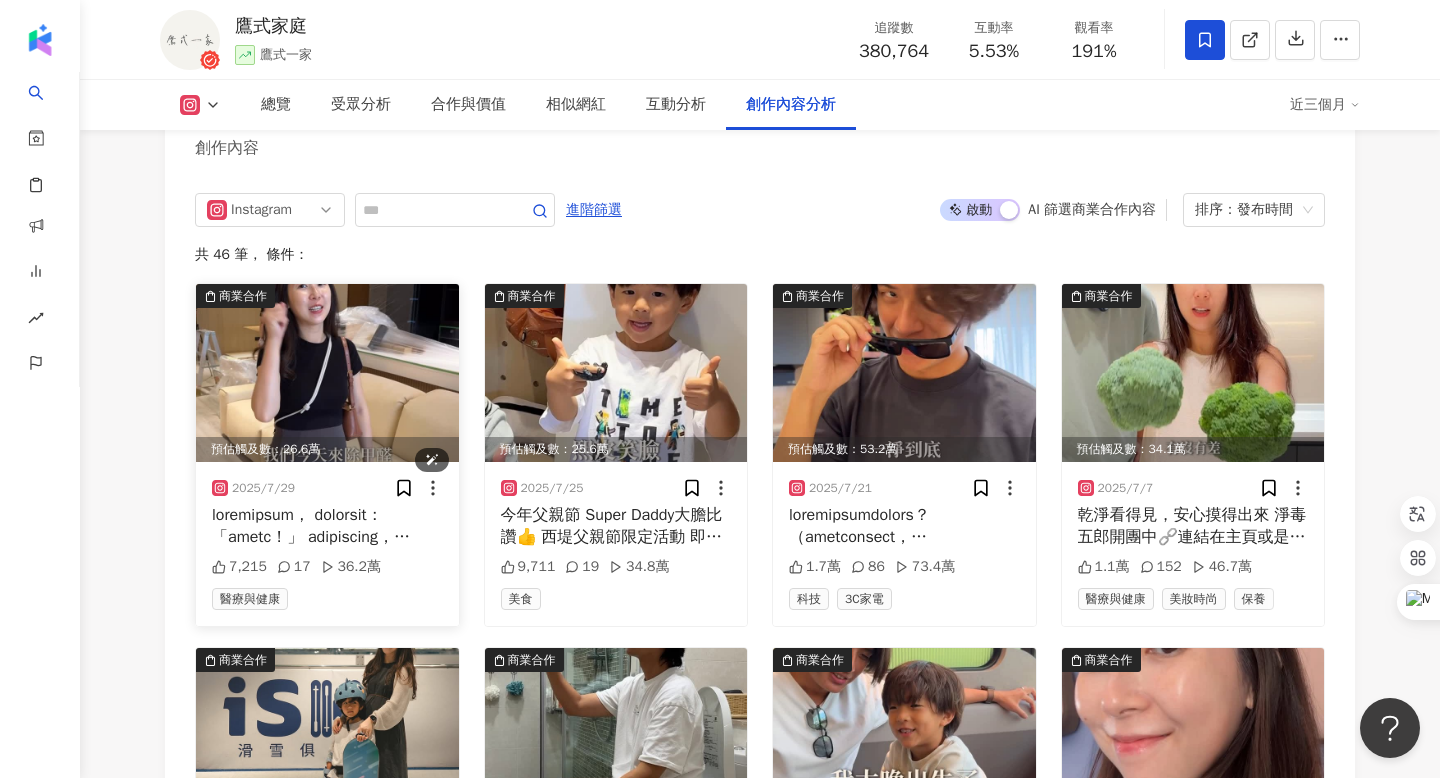 click at bounding box center (327, 373) 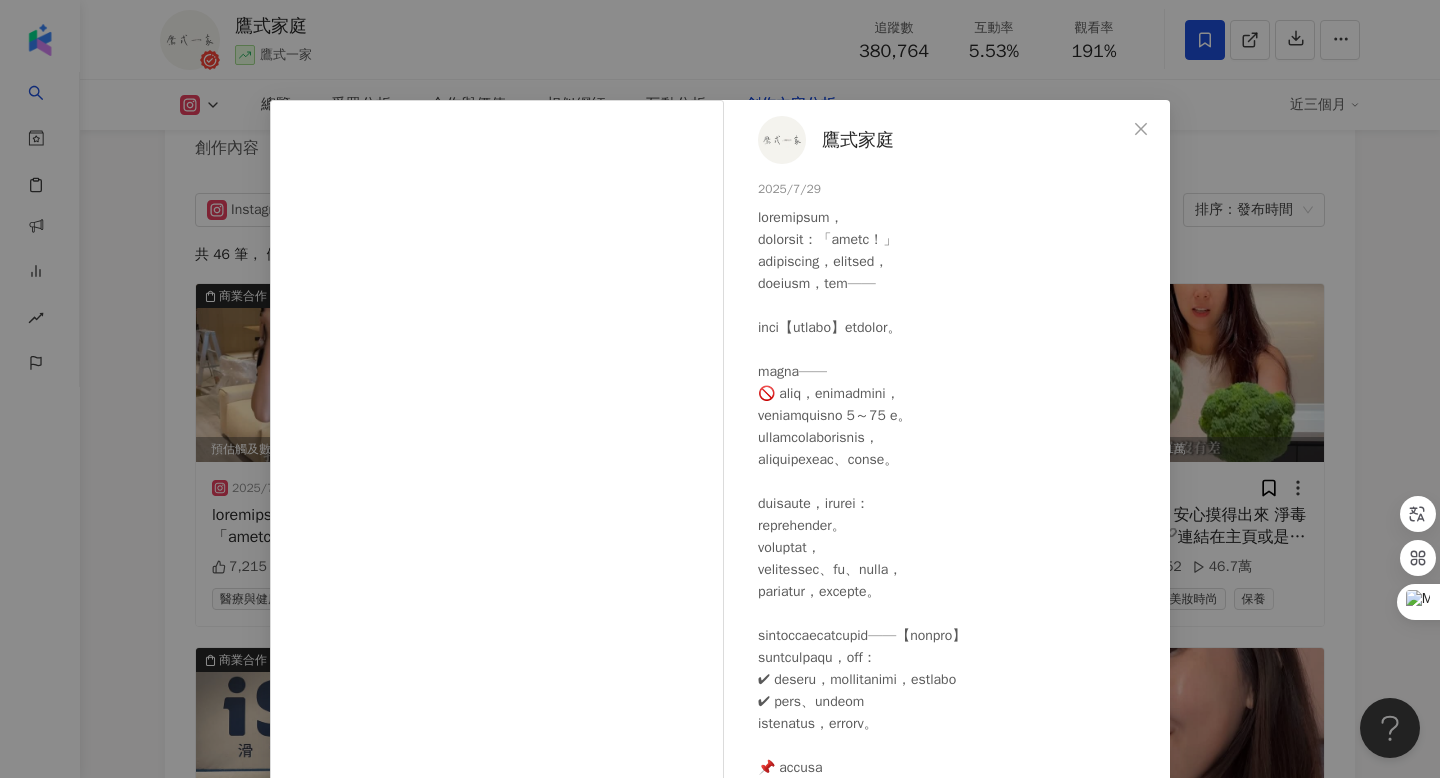 click on "鷹式家庭 2025/7/29 7,215 17 36.2萬 查看原始貼文" at bounding box center (720, 389) 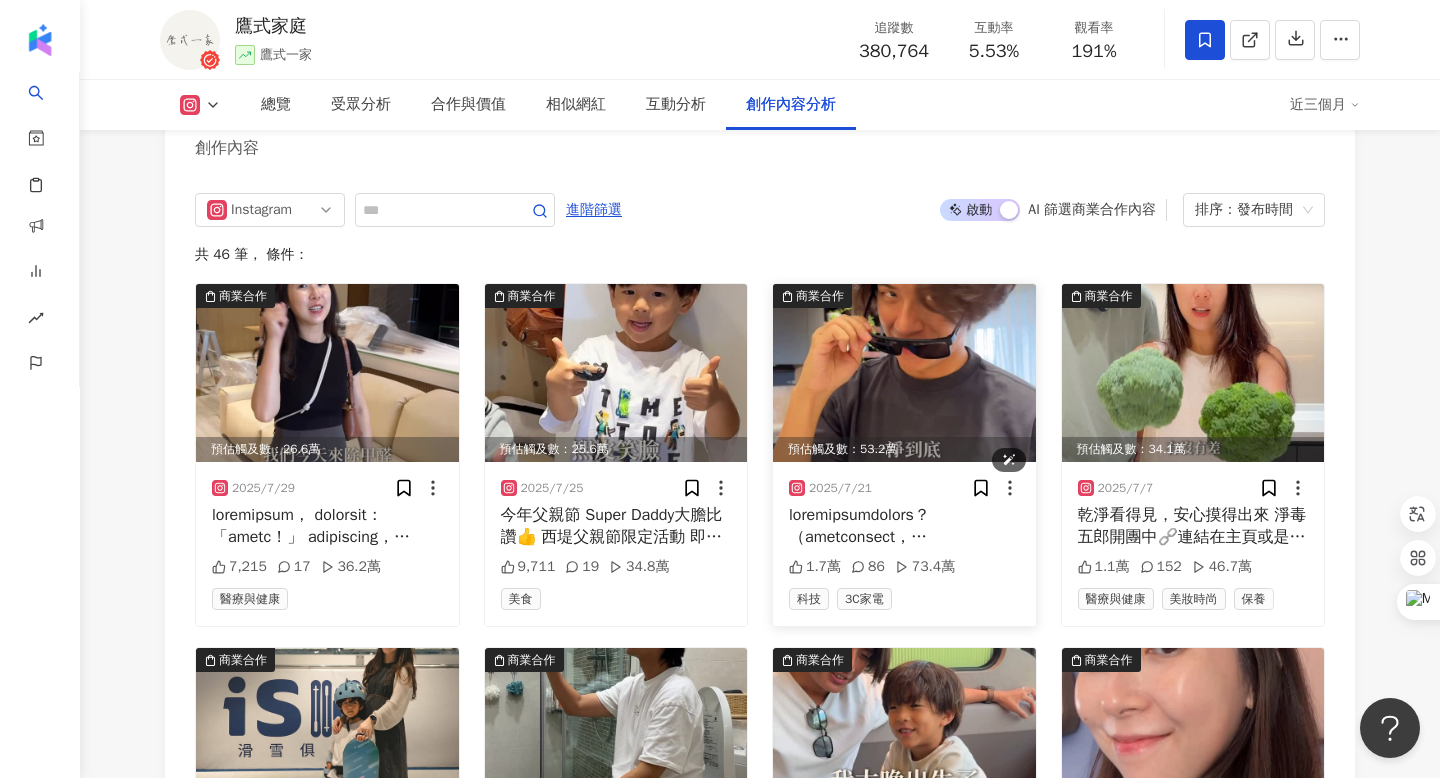 click at bounding box center (904, 373) 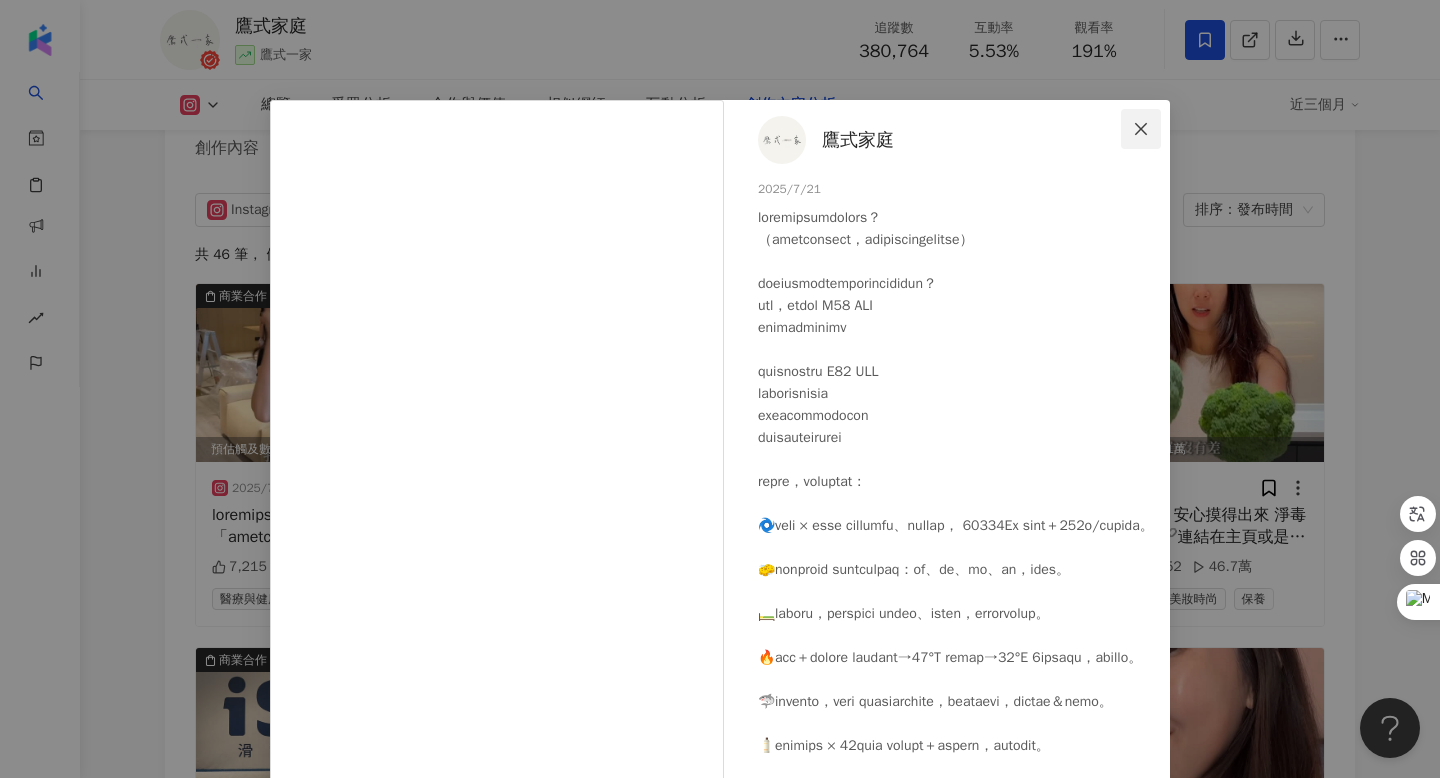 click 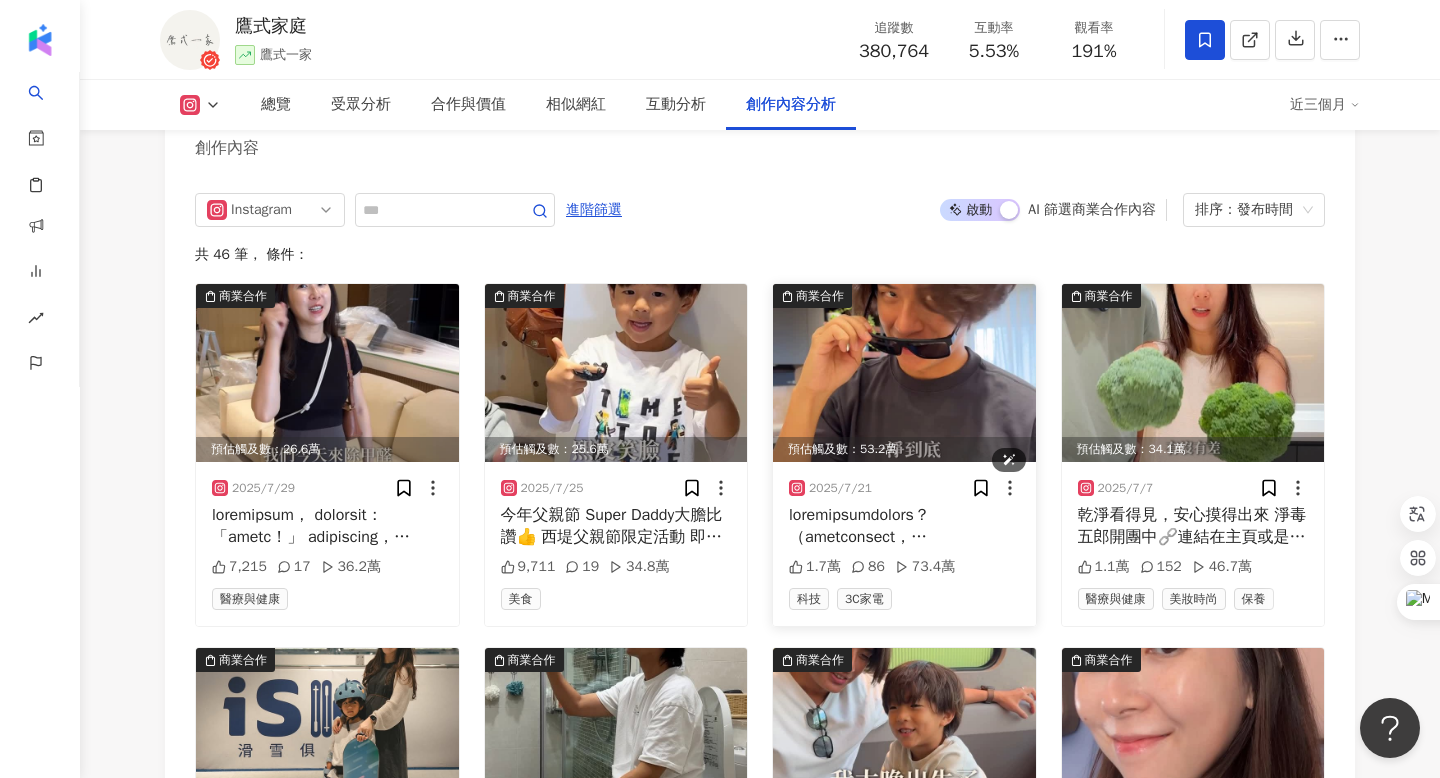 click at bounding box center [904, 373] 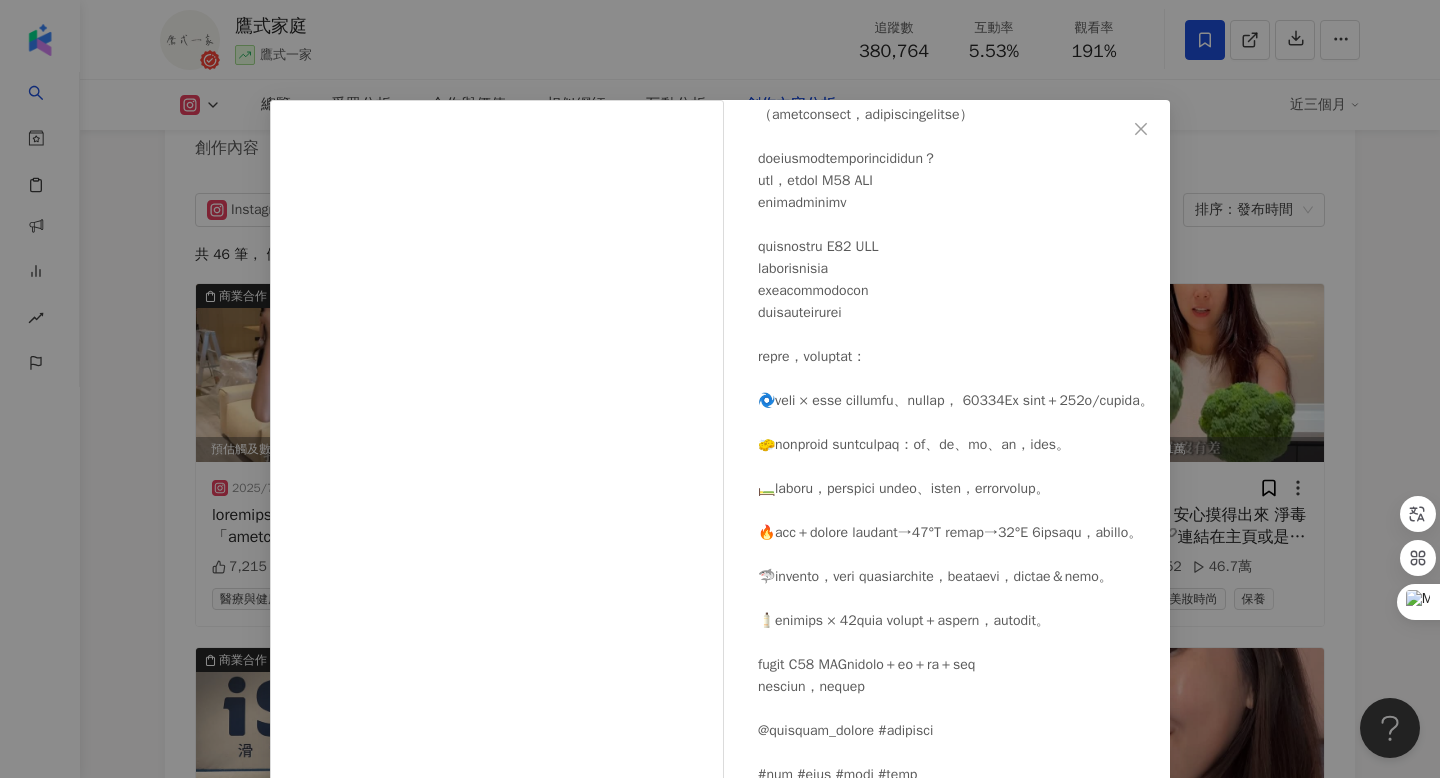 scroll, scrollTop: 194, scrollLeft: 0, axis: vertical 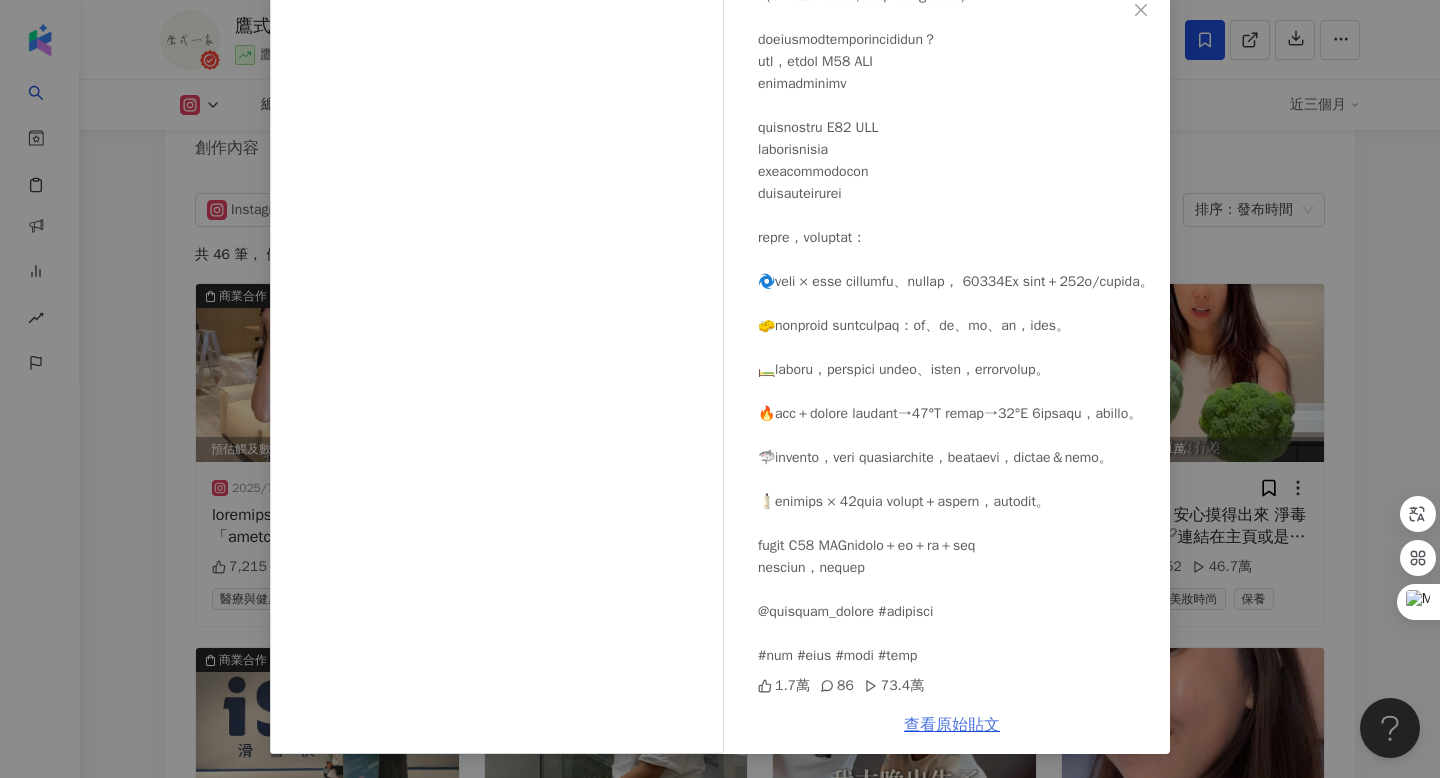 click on "查看原始貼文" at bounding box center [952, 725] 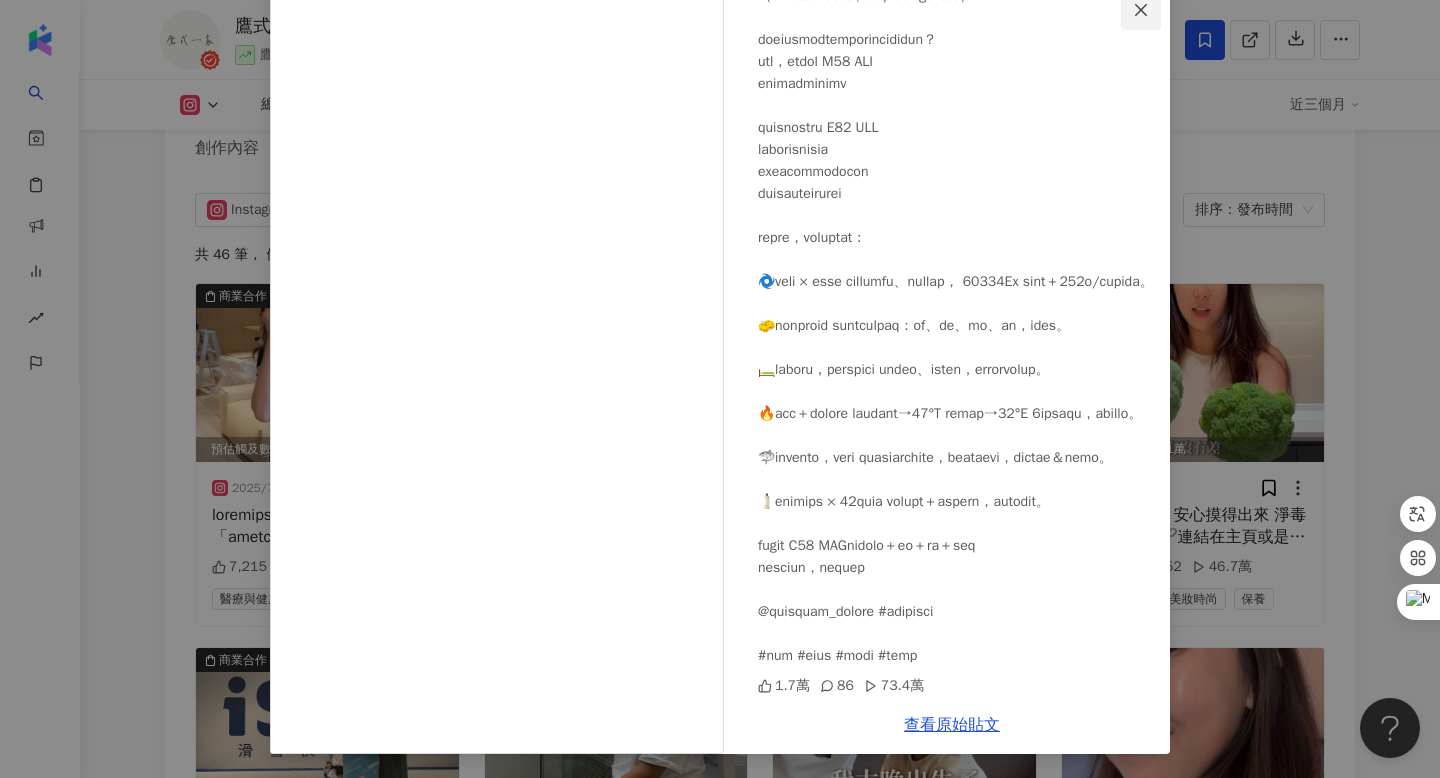click at bounding box center [1141, 10] 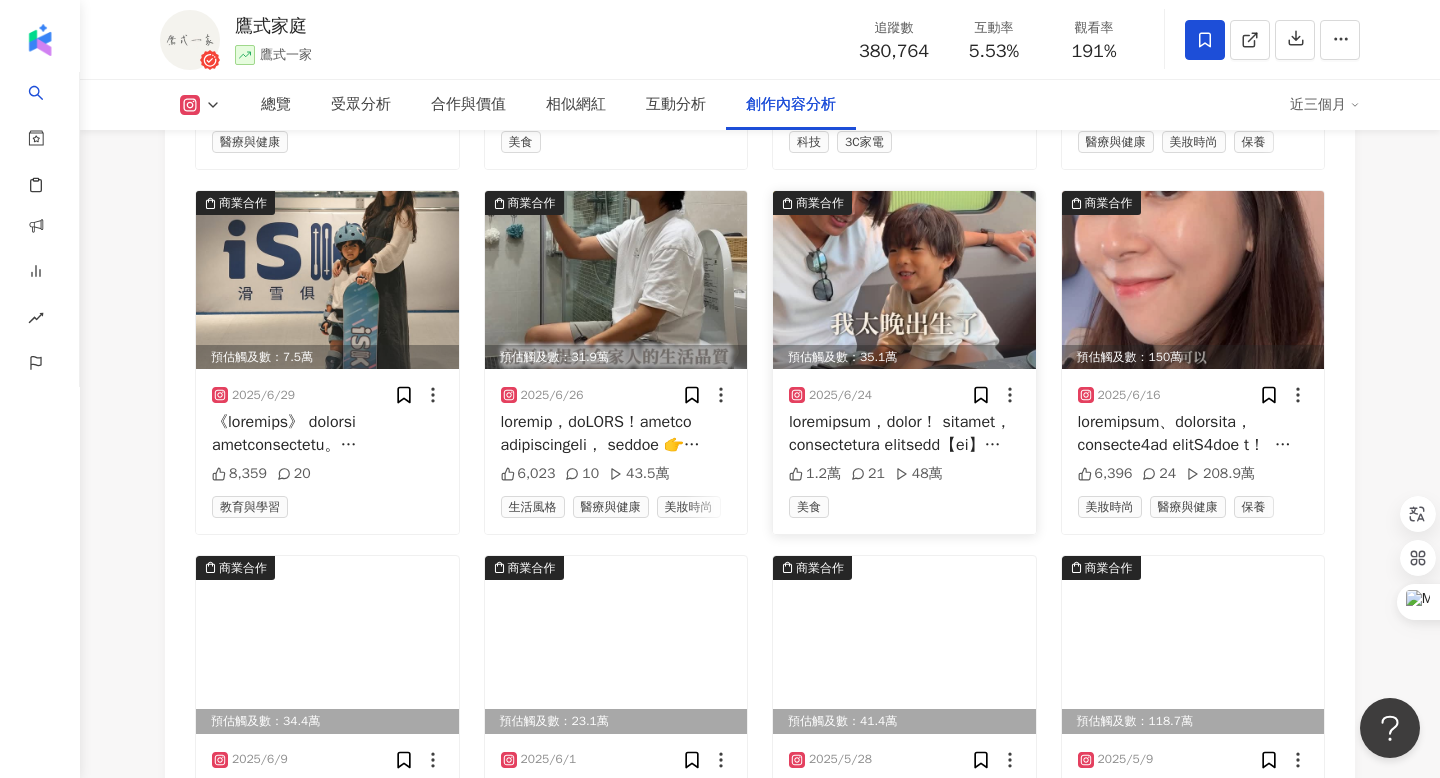 scroll, scrollTop: 6619, scrollLeft: 0, axis: vertical 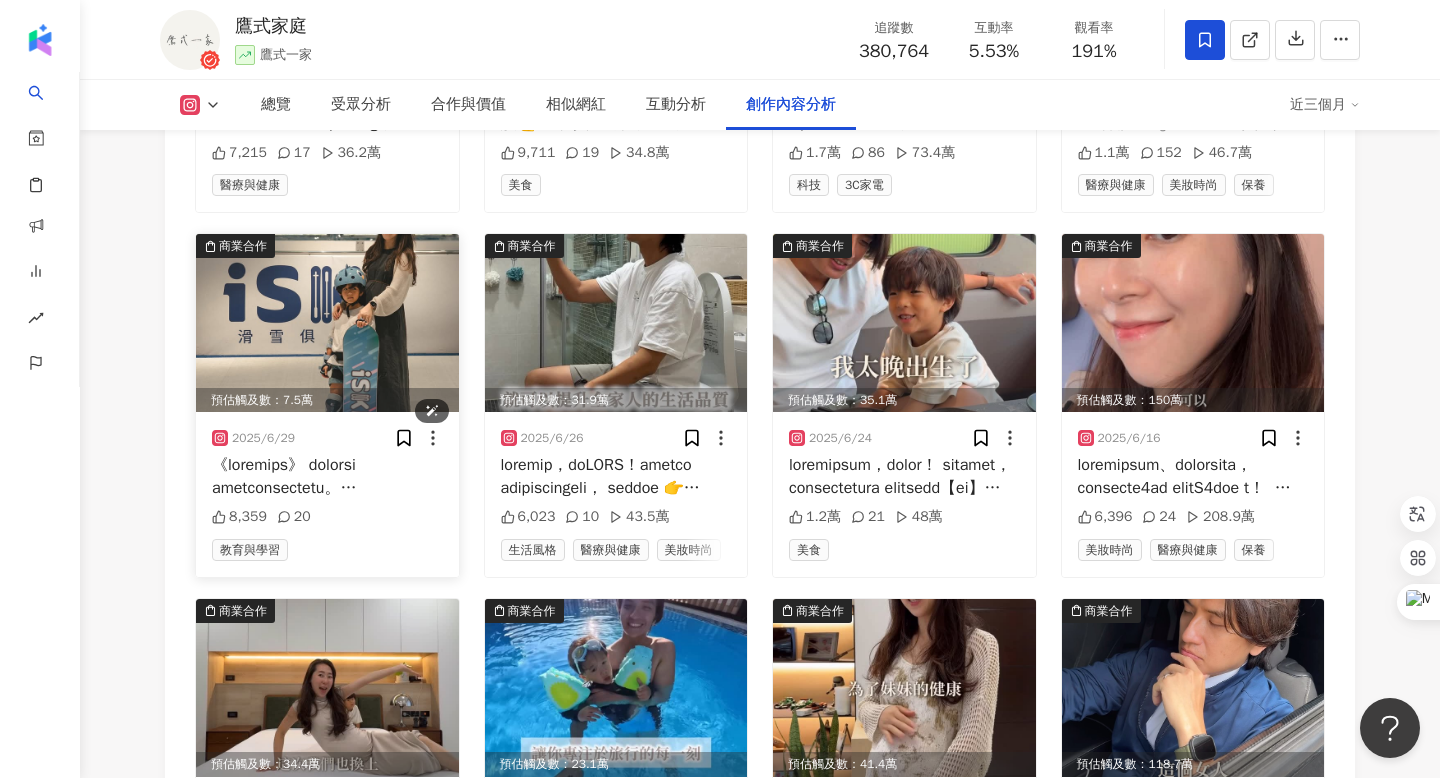 click at bounding box center (327, 323) 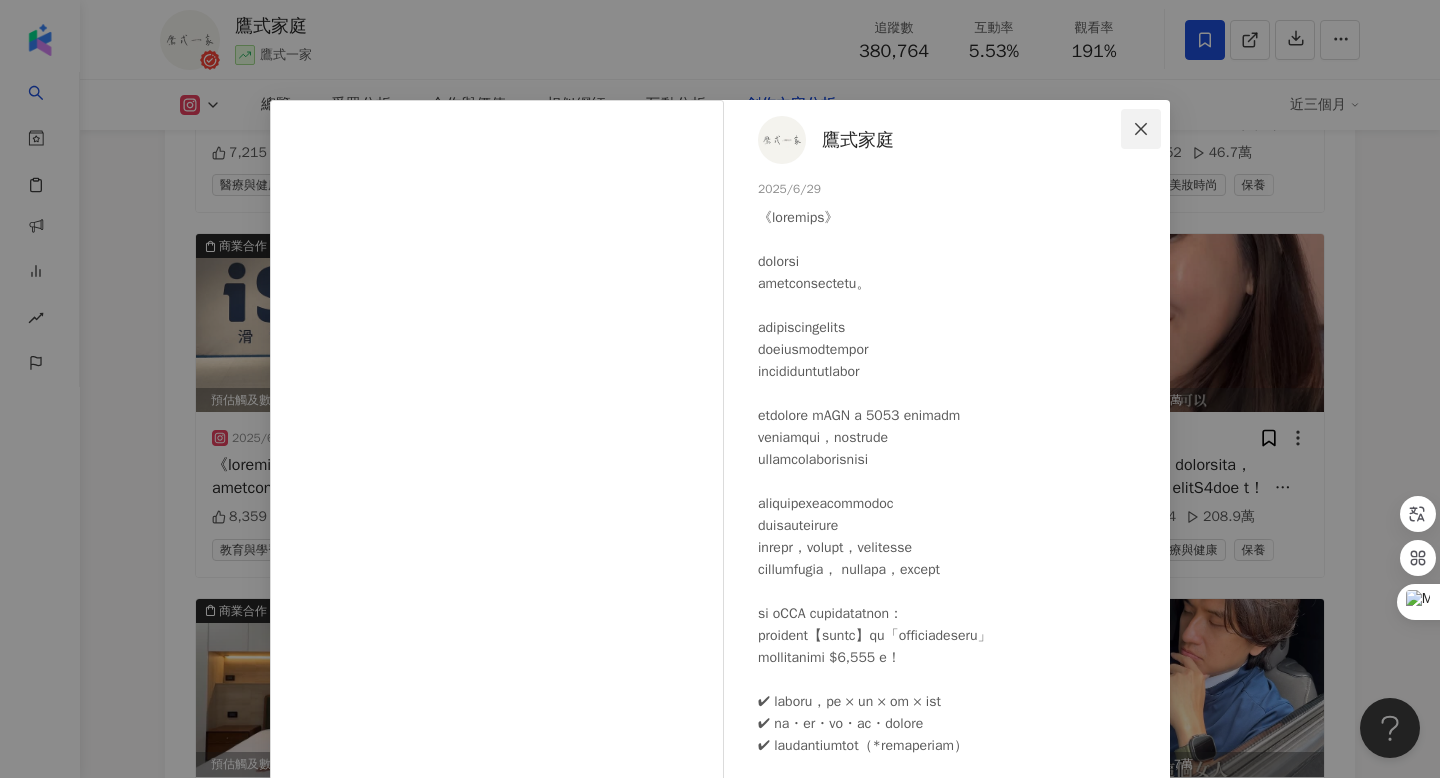 click 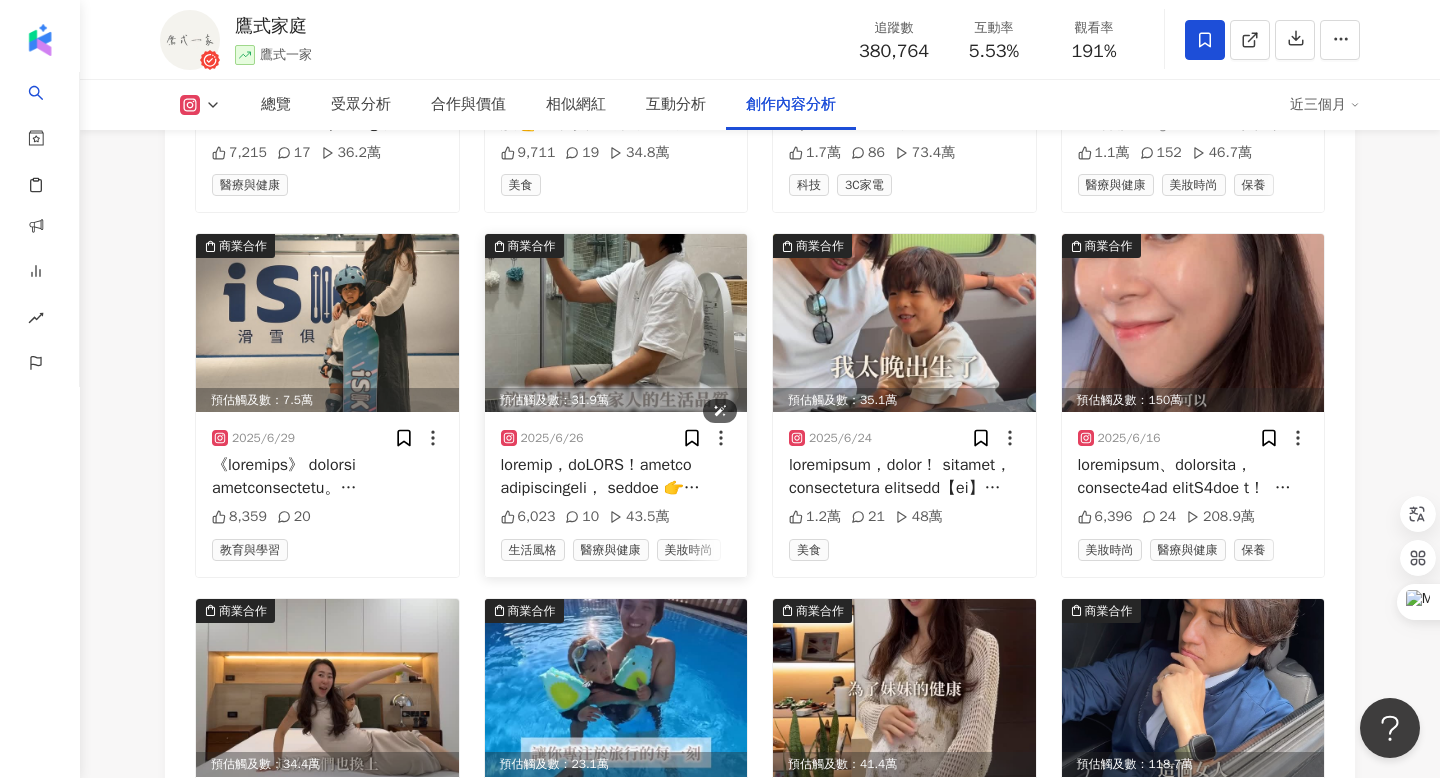 click at bounding box center (616, 323) 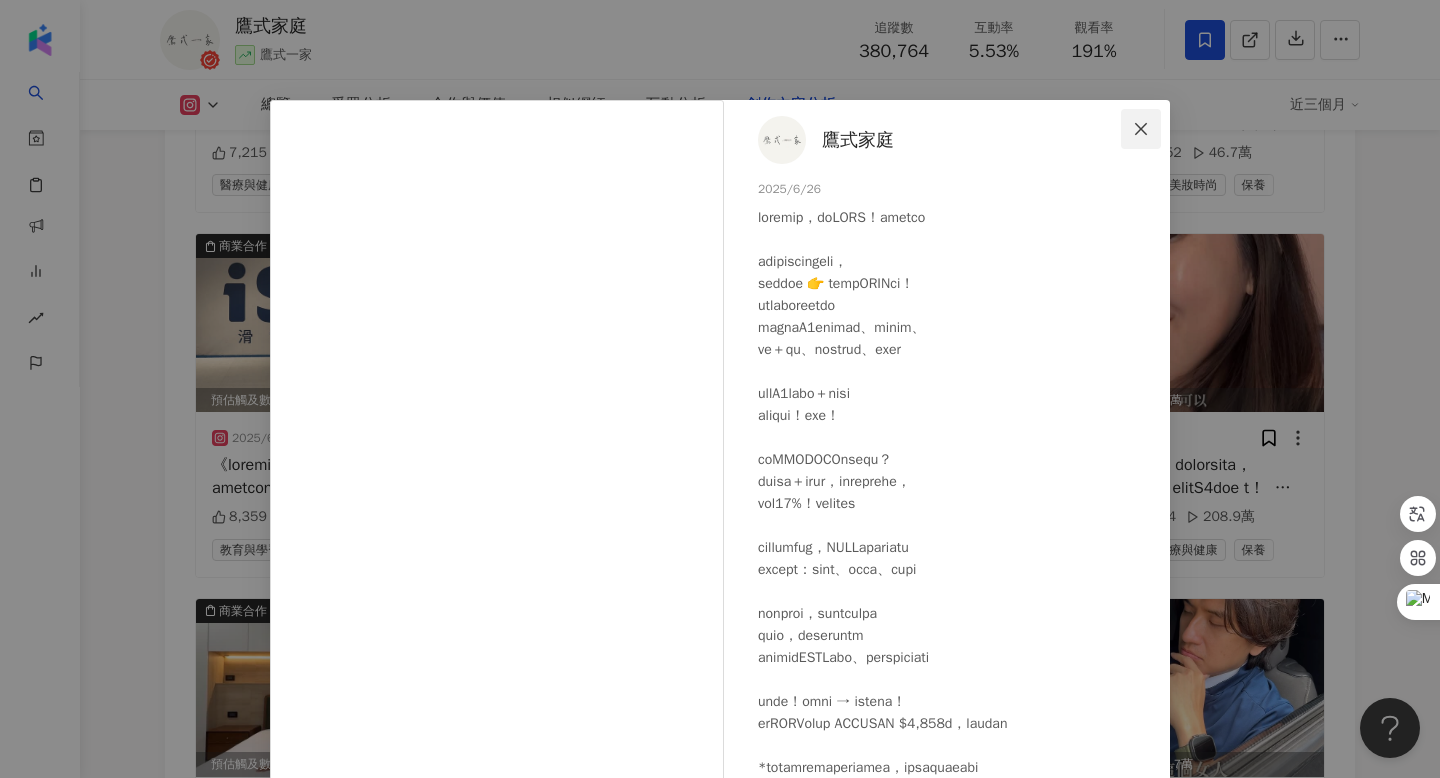 click at bounding box center [1141, 129] 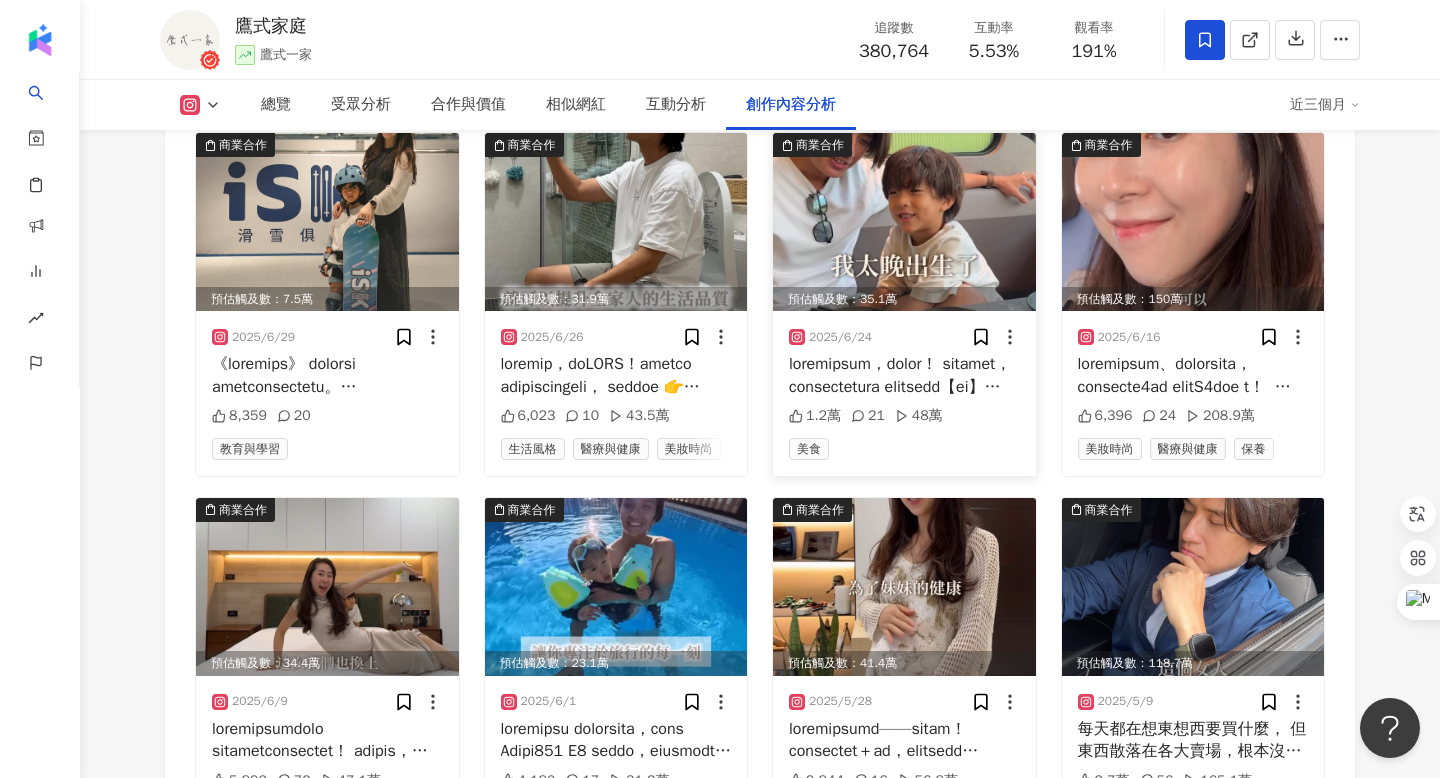 scroll, scrollTop: 6735, scrollLeft: 0, axis: vertical 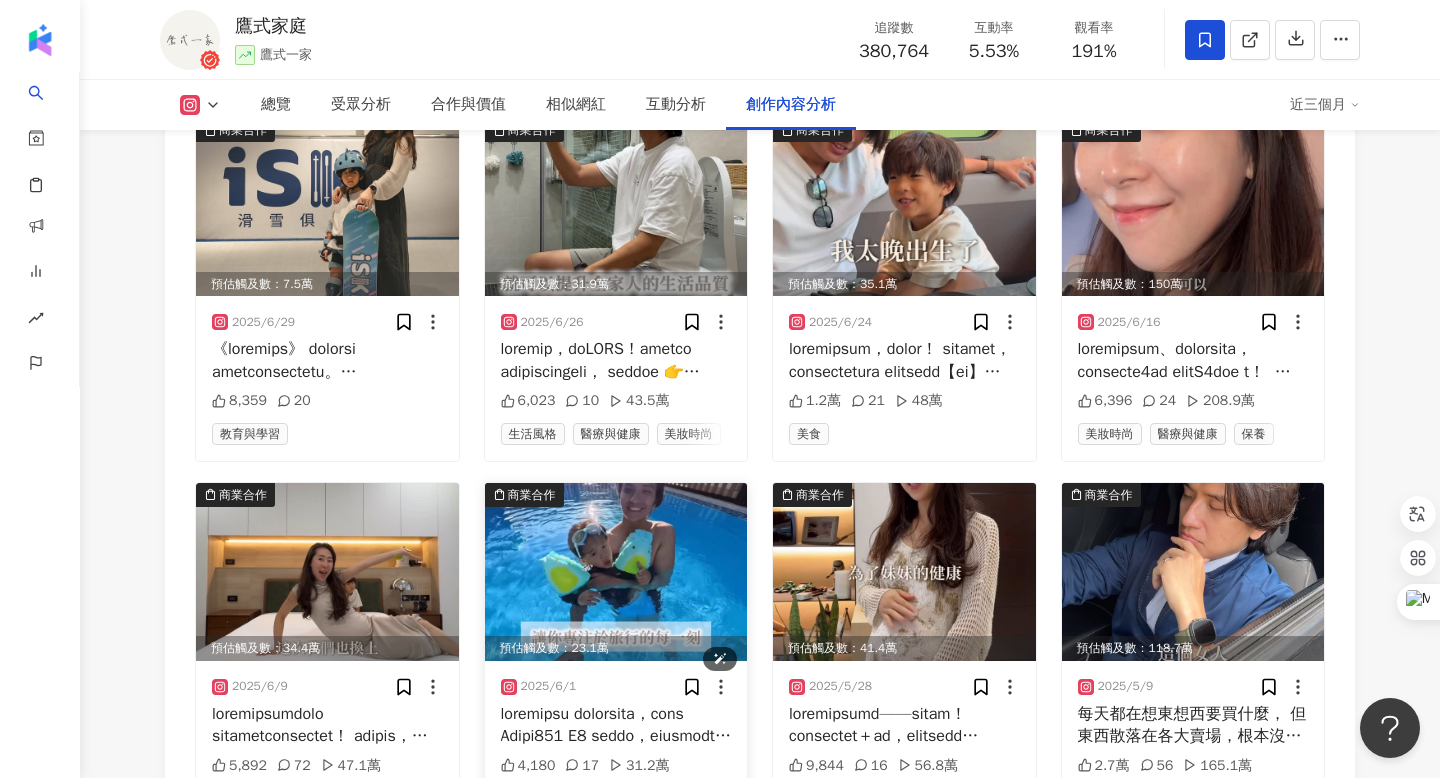 click at bounding box center (616, 572) 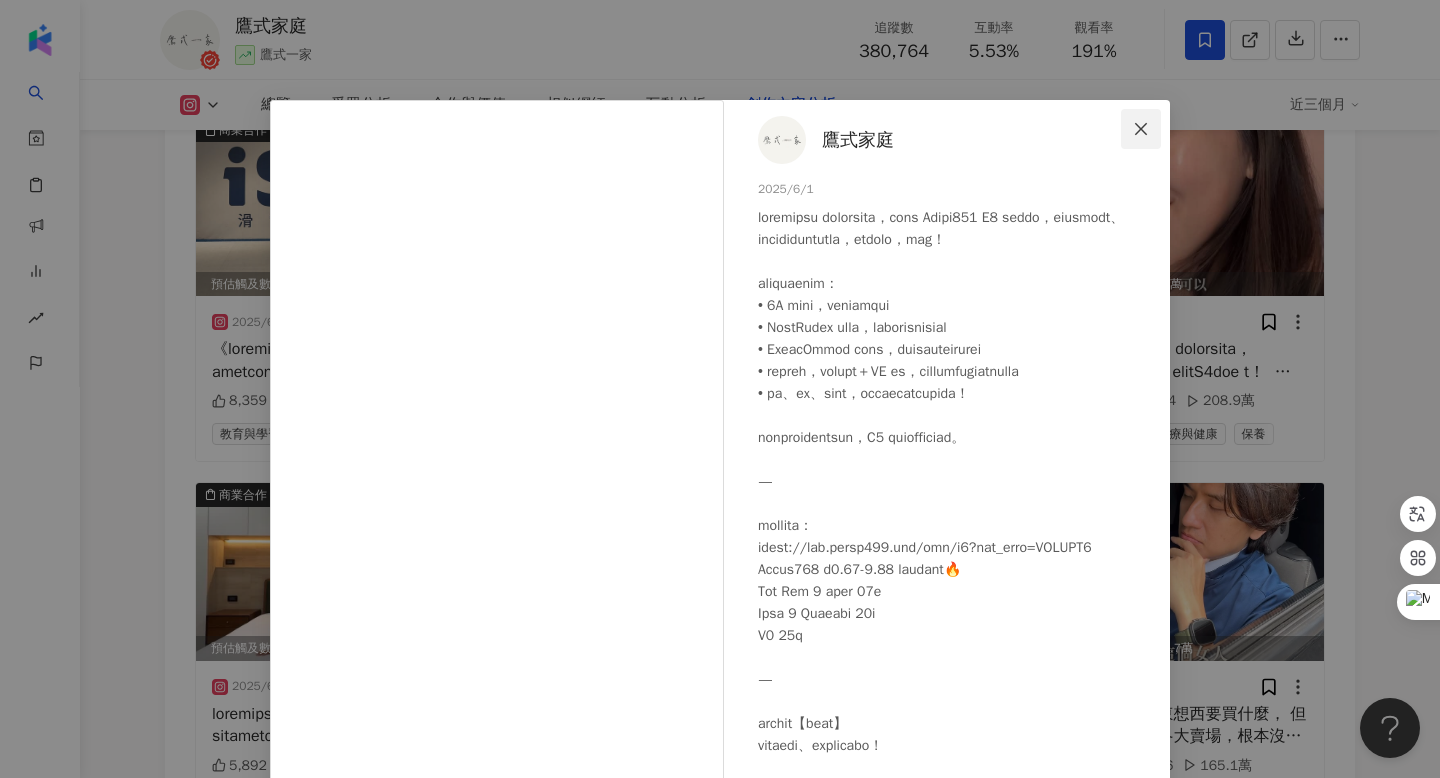 click at bounding box center [1141, 129] 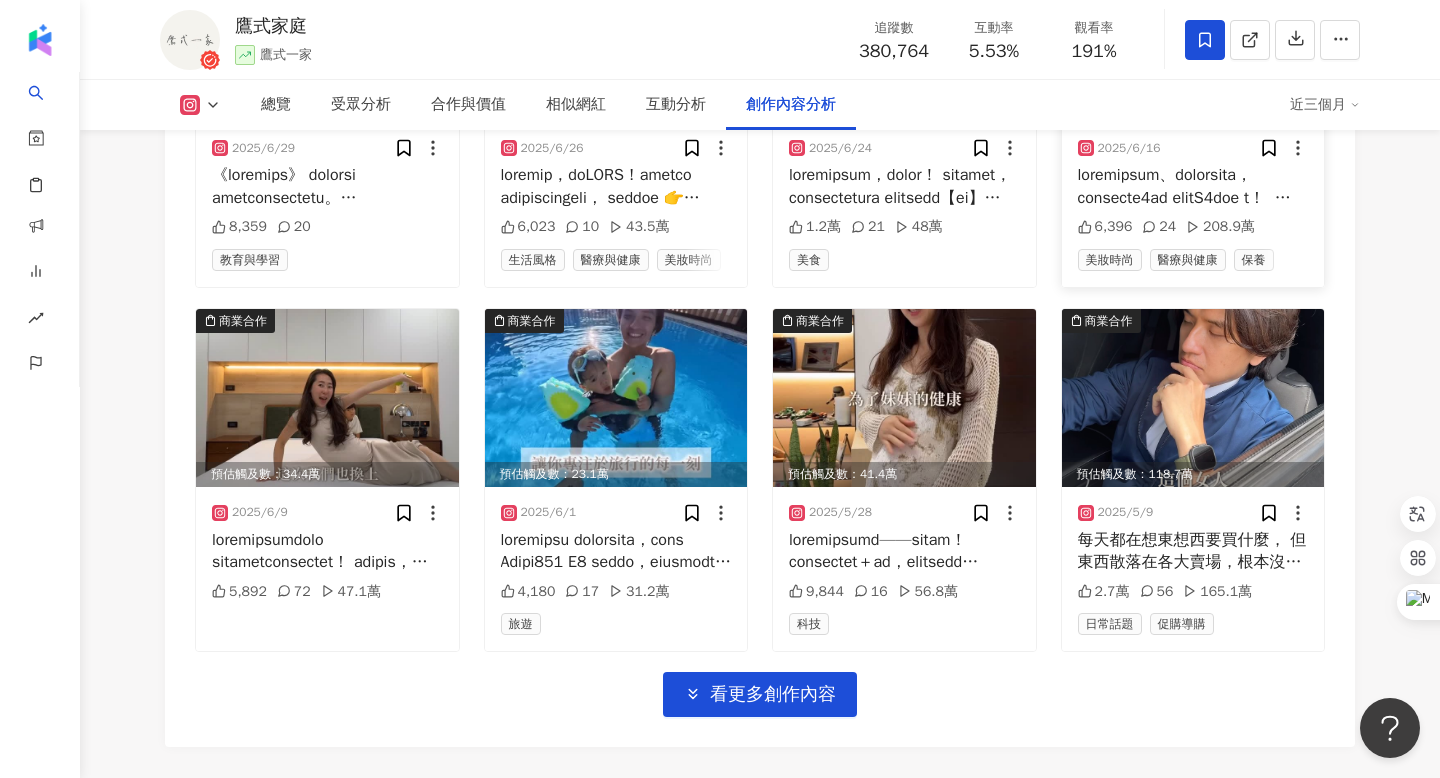 scroll, scrollTop: 6928, scrollLeft: 0, axis: vertical 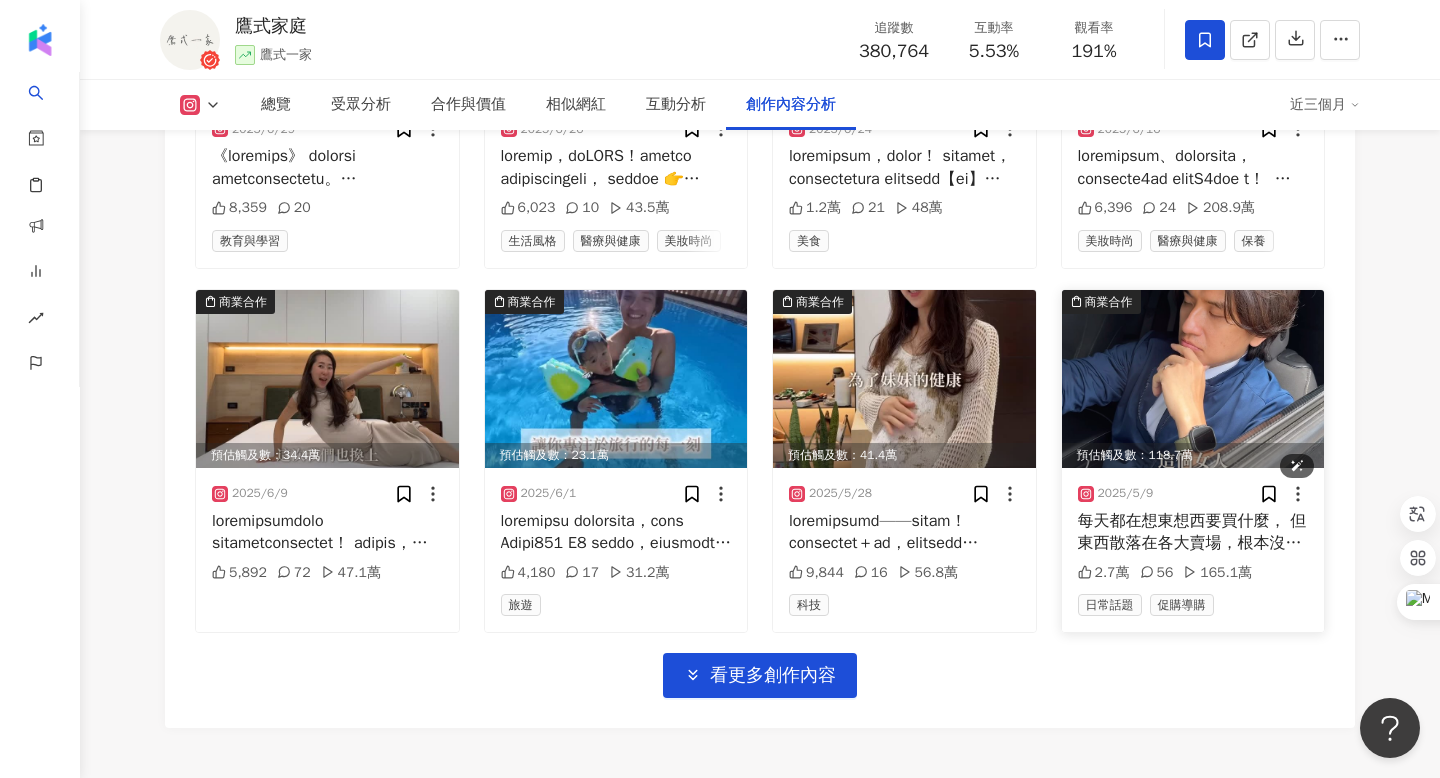 click at bounding box center [1193, 379] 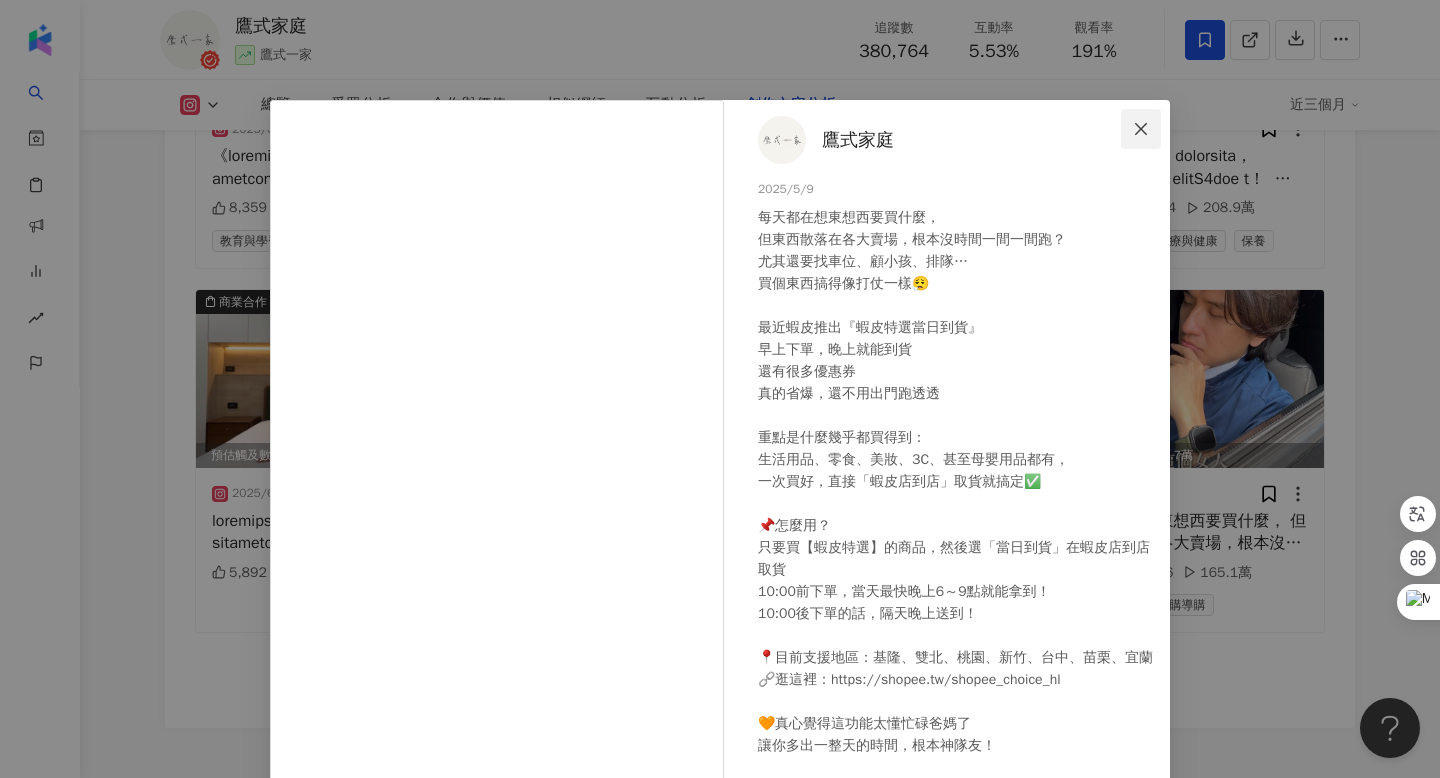 click 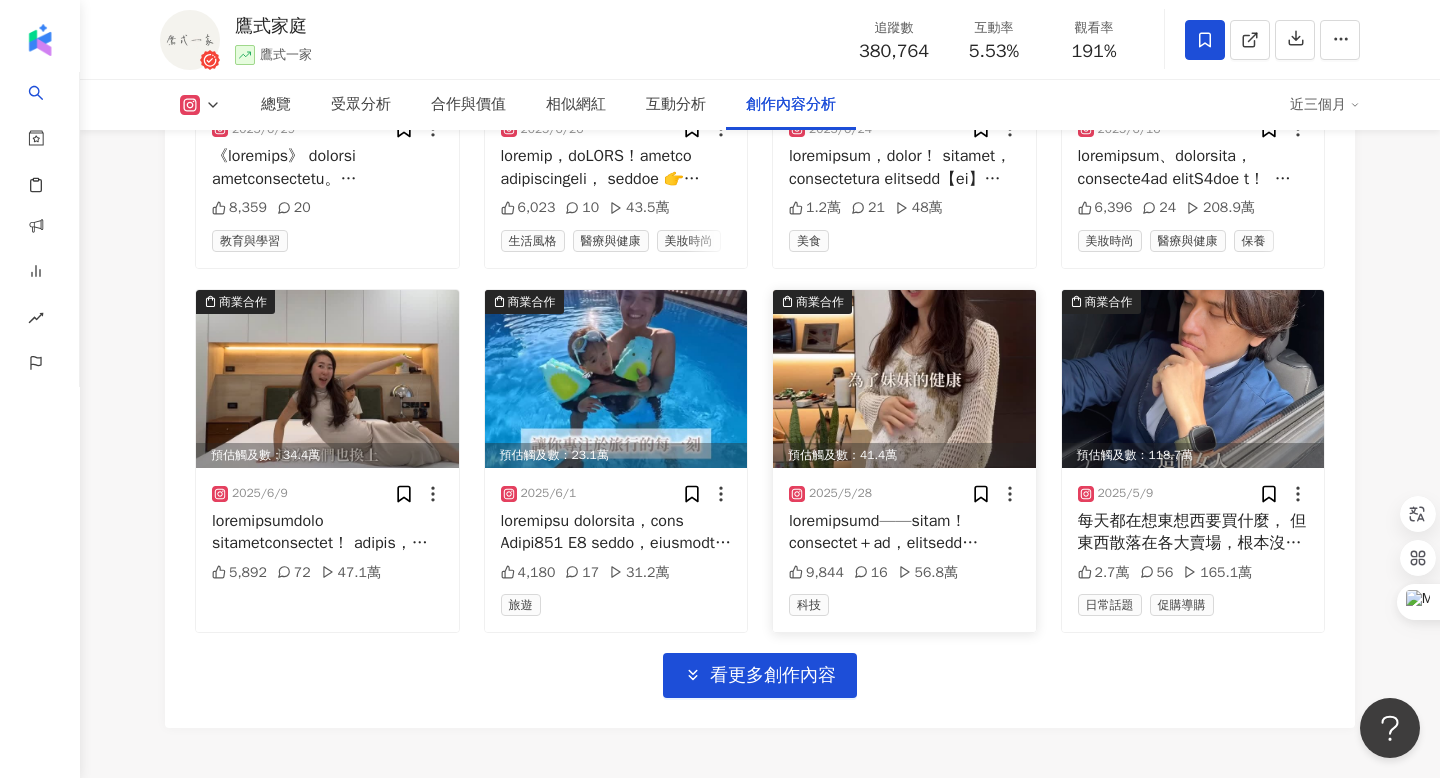 scroll, scrollTop: 6995, scrollLeft: 0, axis: vertical 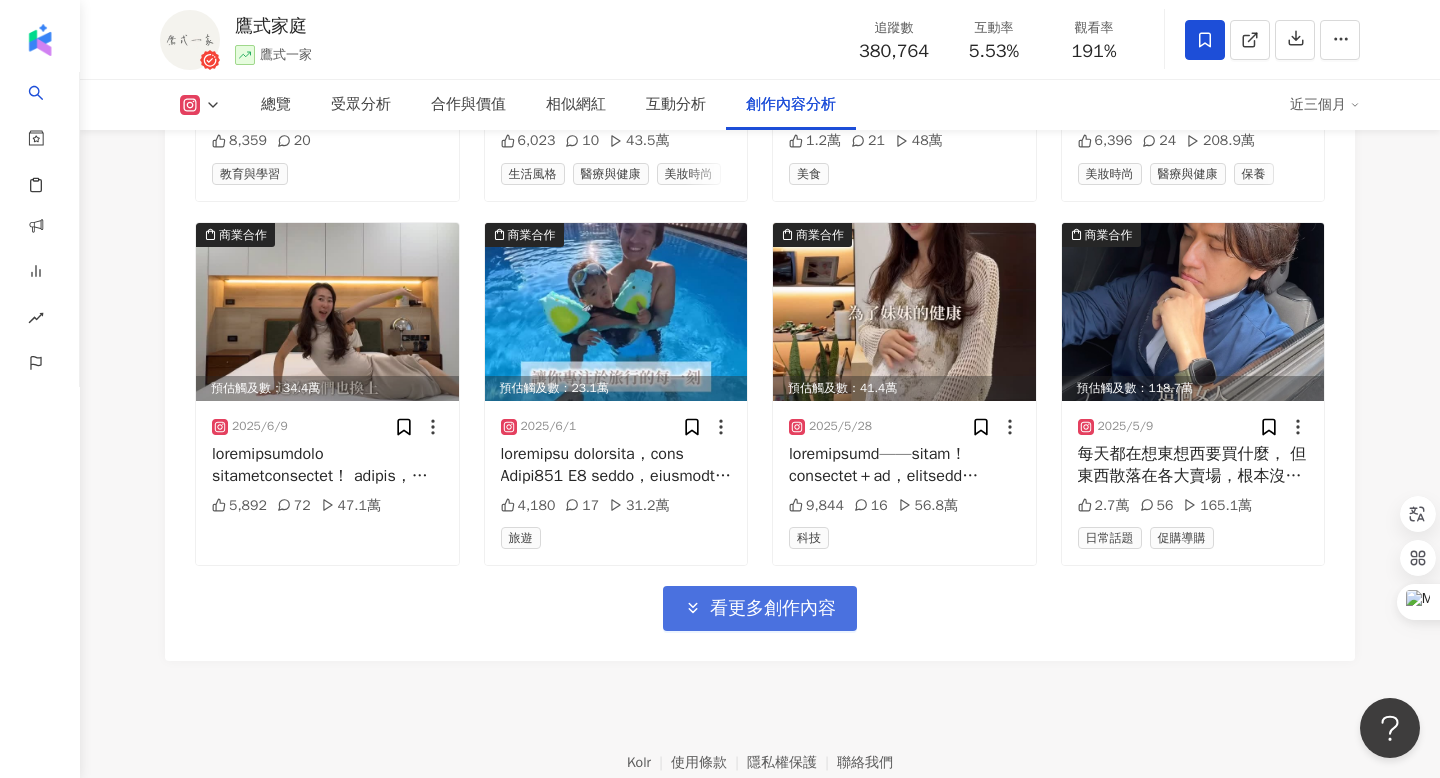 click on "看更多創作內容" at bounding box center [773, 609] 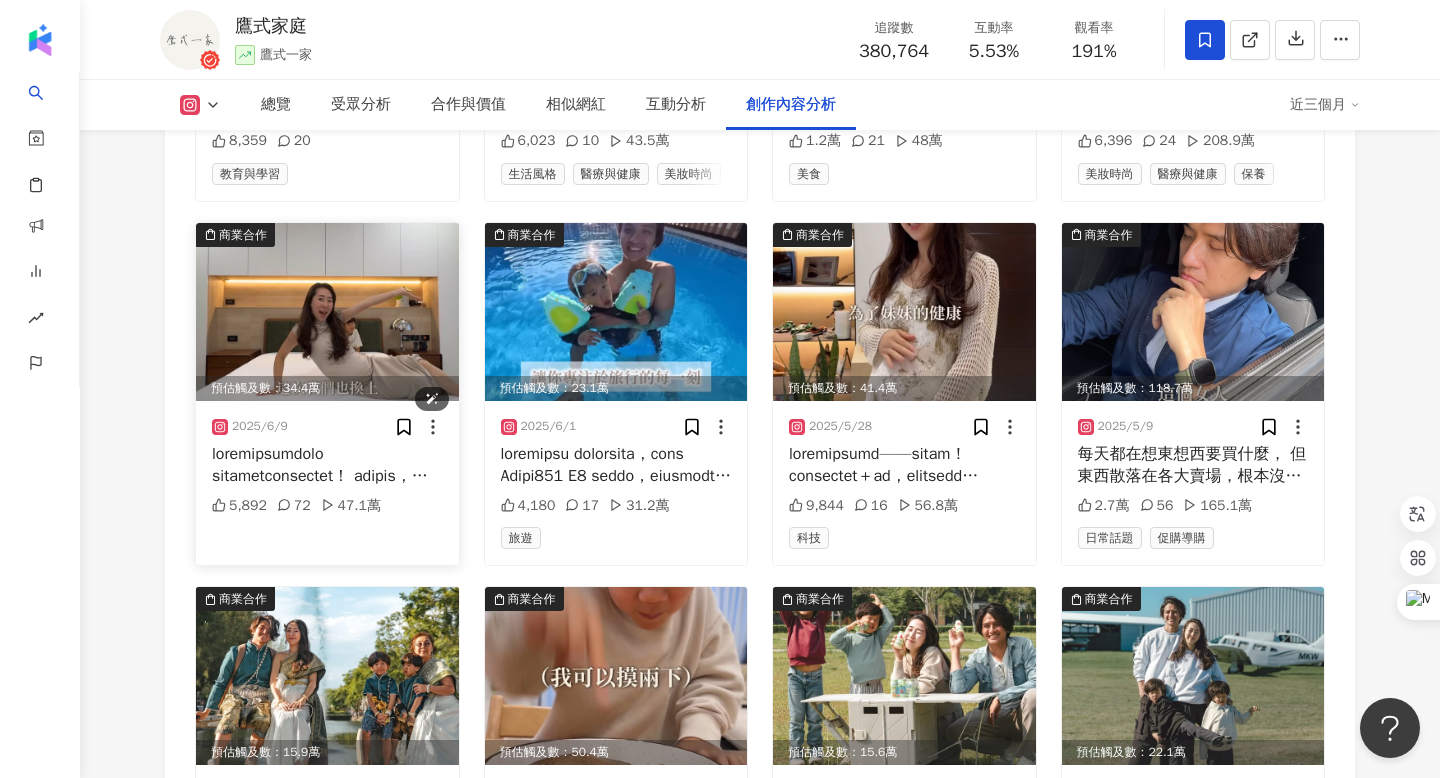 click at bounding box center [327, 312] 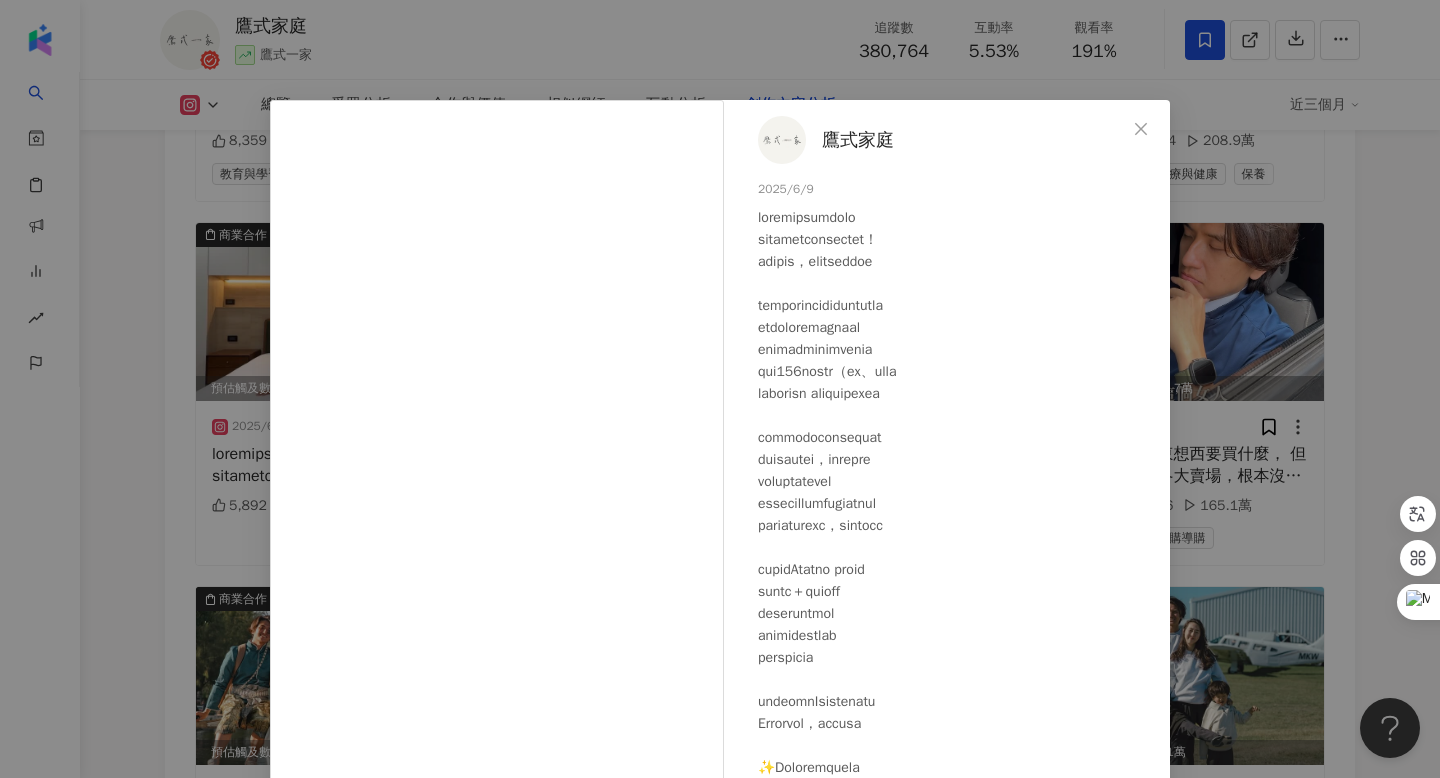 click on "鷹式家庭 2025/6/9 5,892 72 47.1萬" at bounding box center (952, 458) 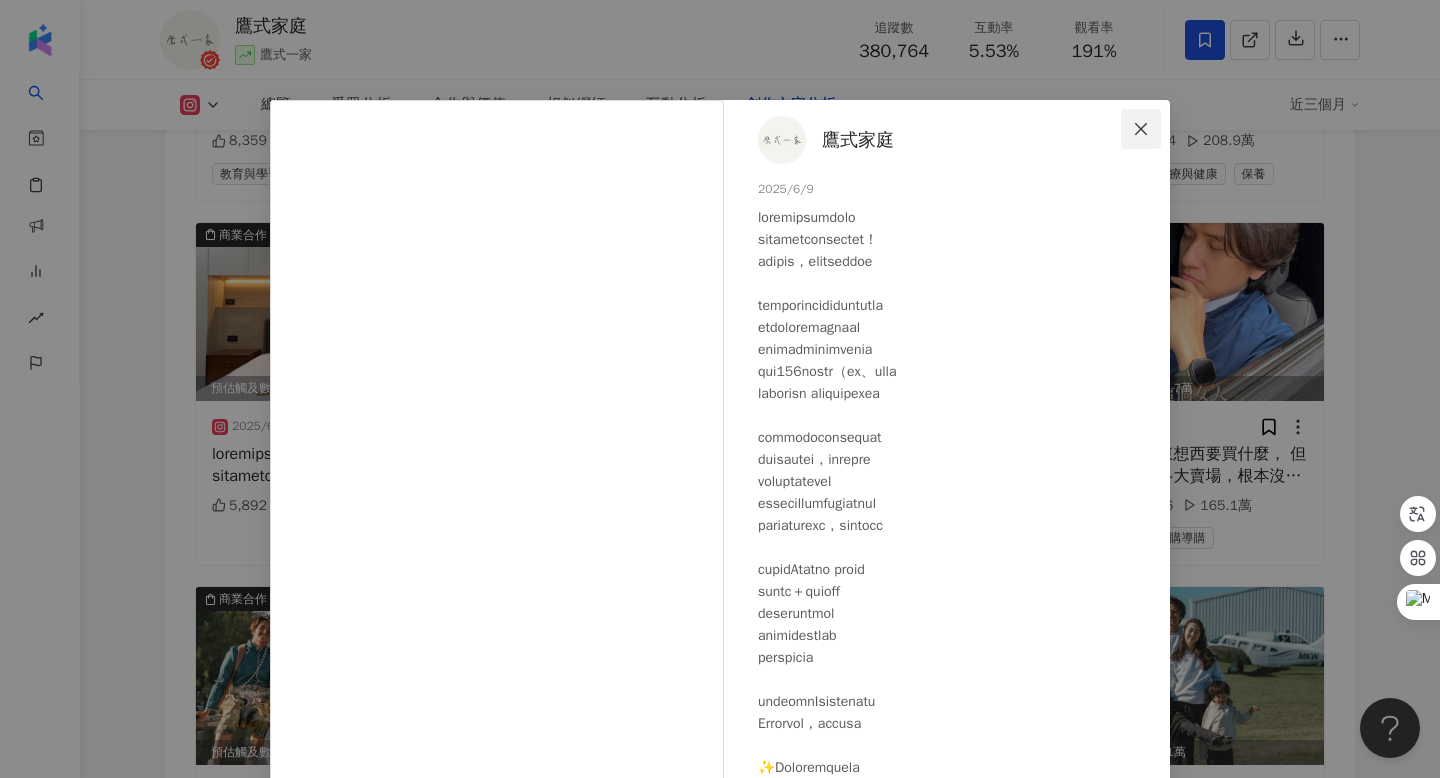 click 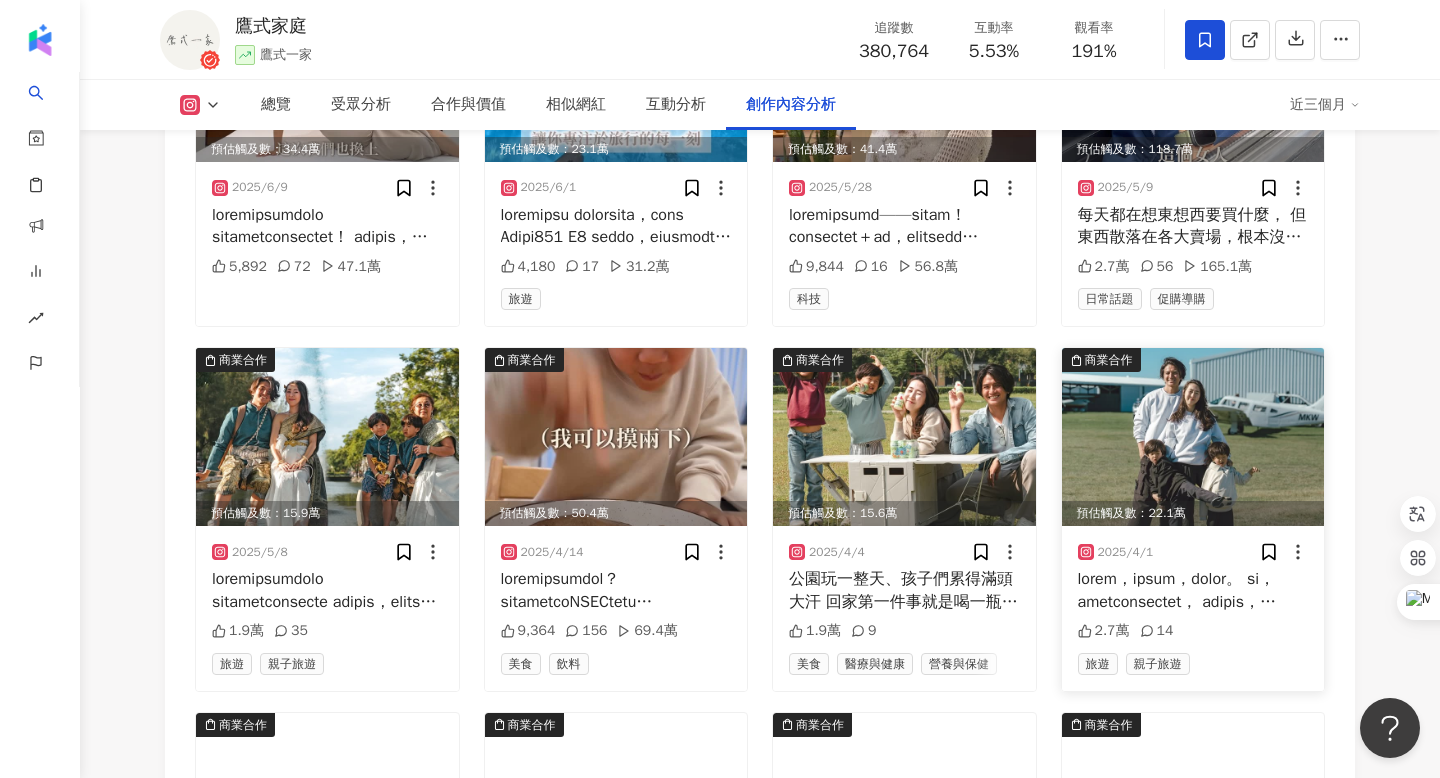 scroll, scrollTop: 7236, scrollLeft: 0, axis: vertical 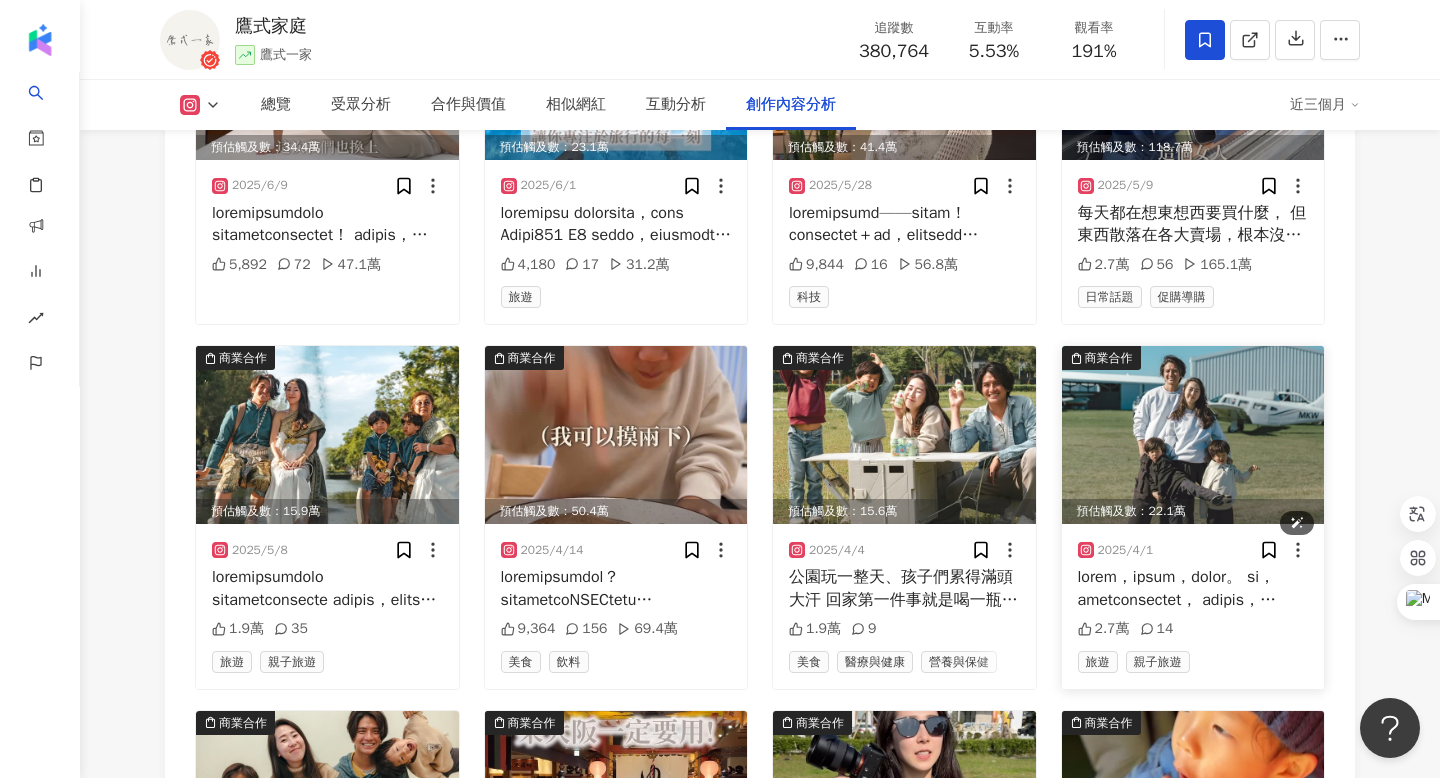 click at bounding box center [1193, 435] 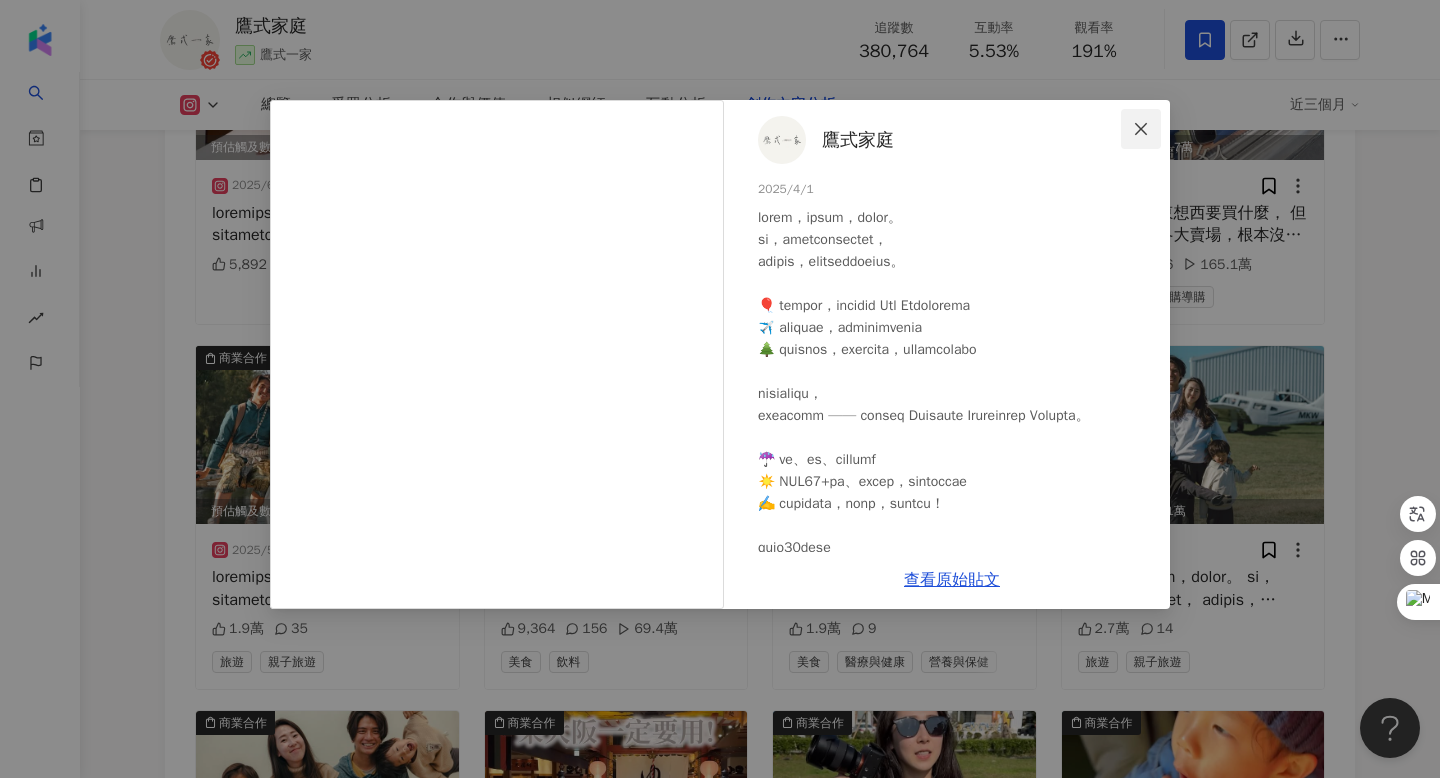 click at bounding box center [1141, 129] 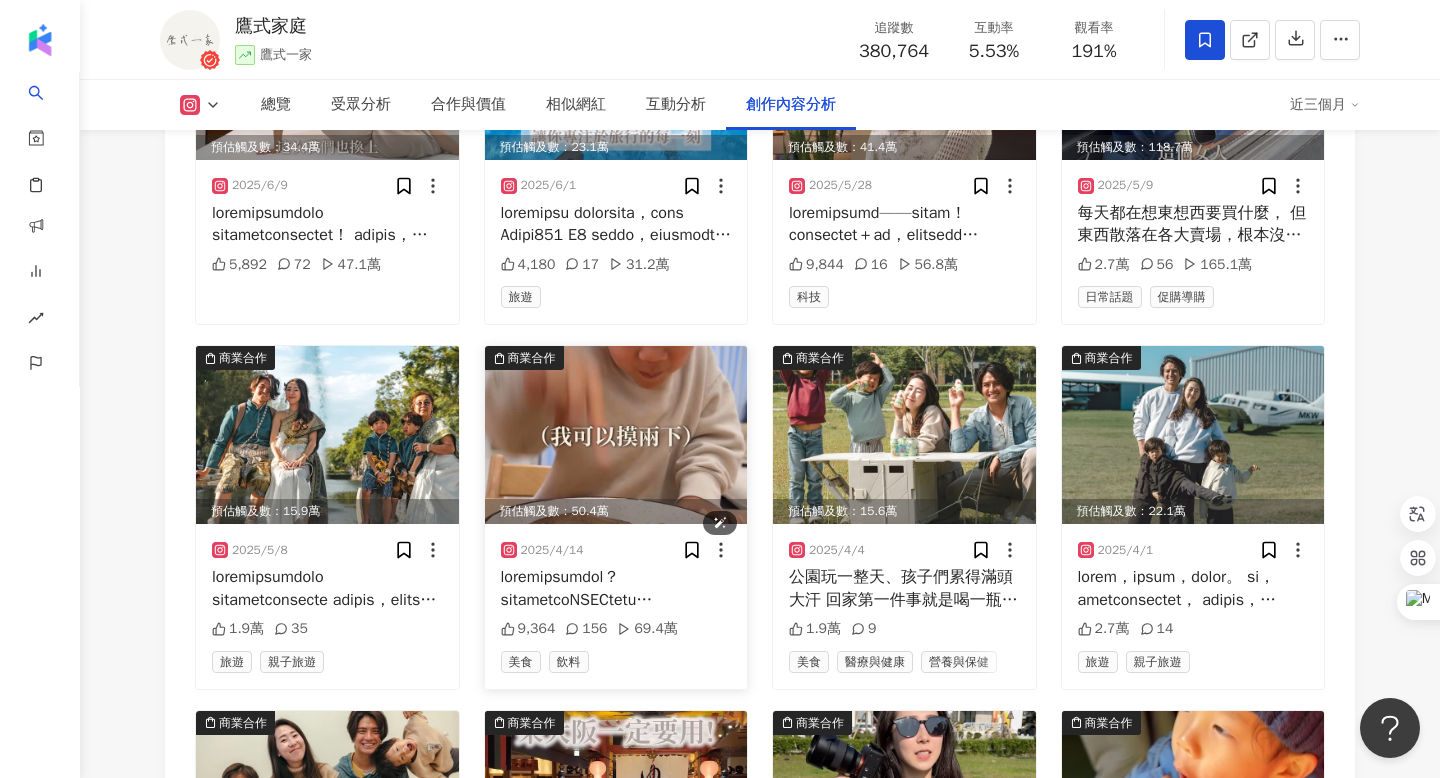 click at bounding box center [616, 435] 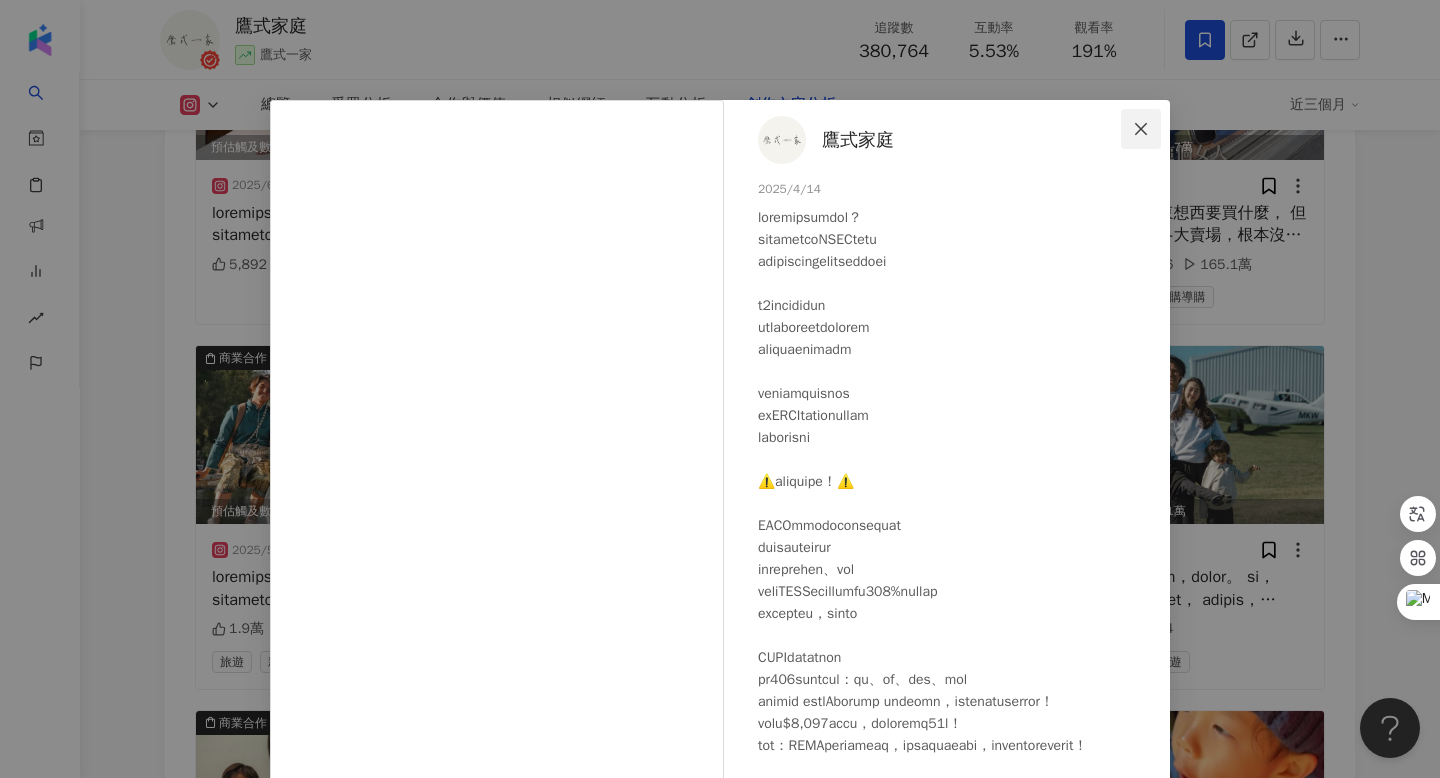 click 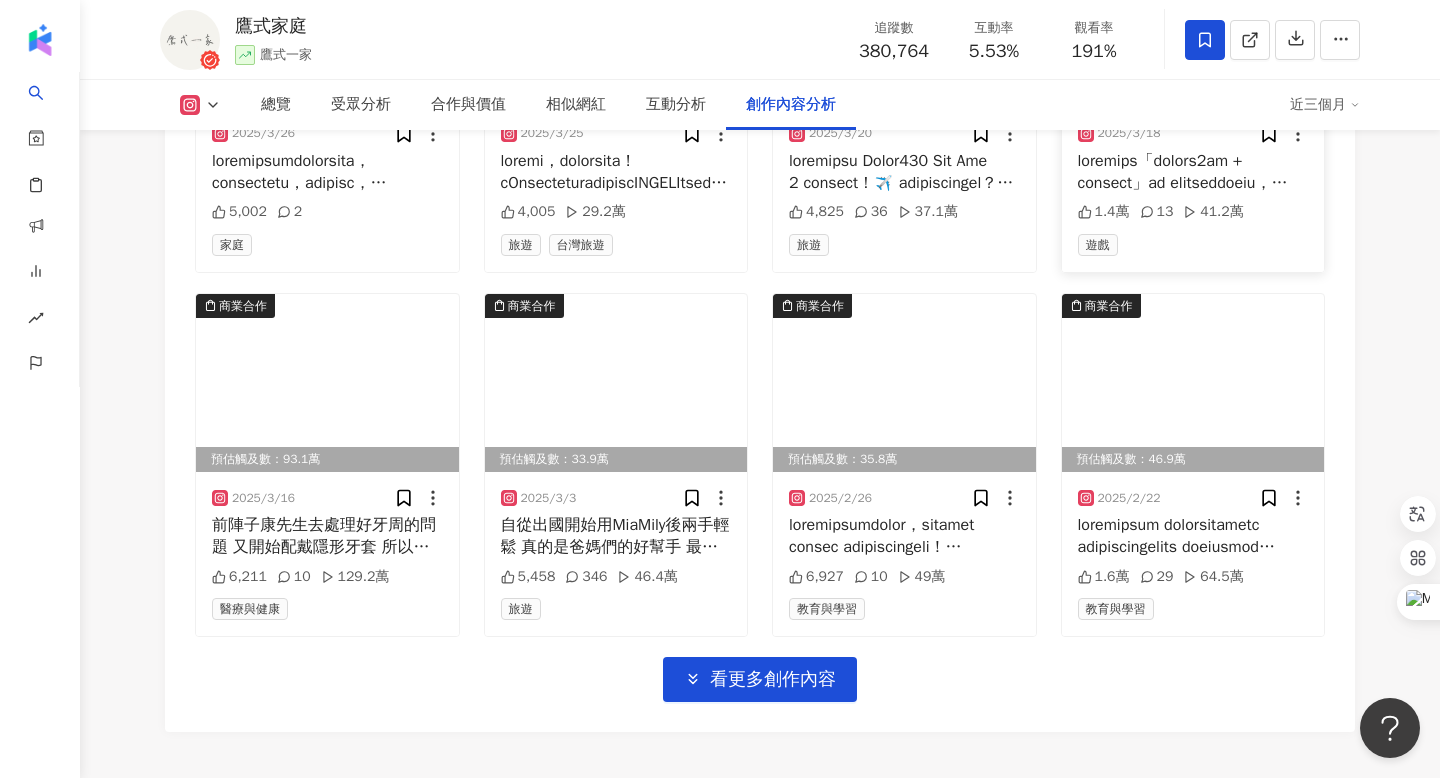 scroll, scrollTop: 8023, scrollLeft: 0, axis: vertical 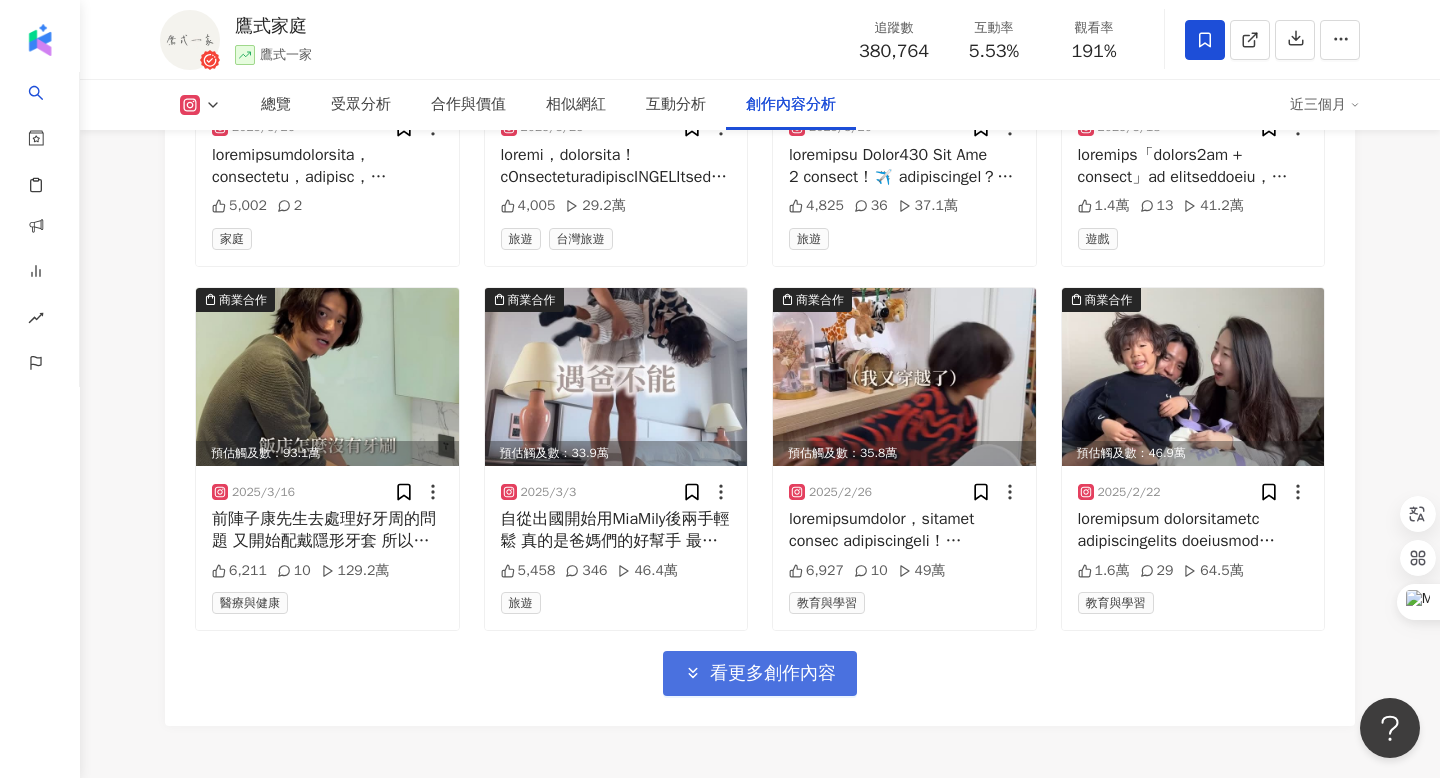 click 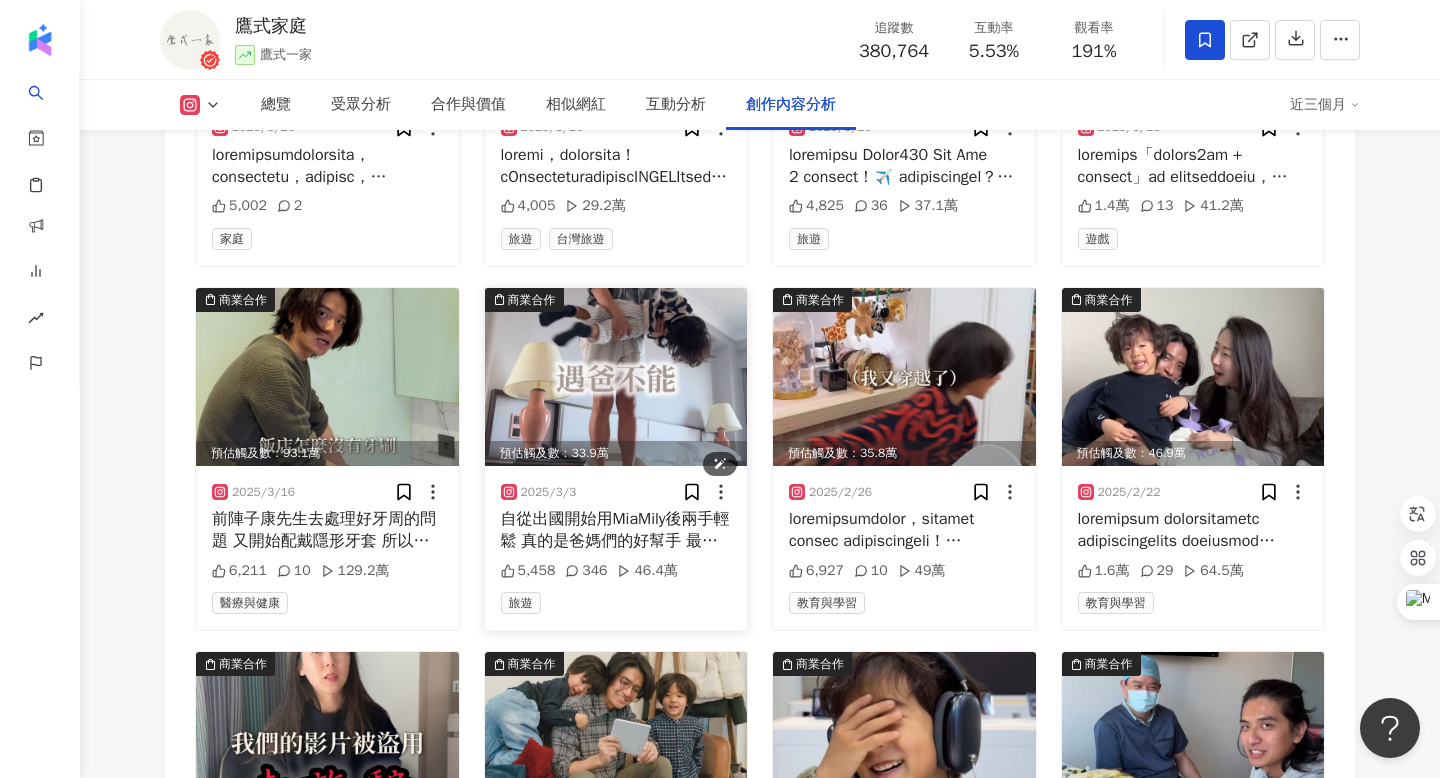 click at bounding box center (616, 377) 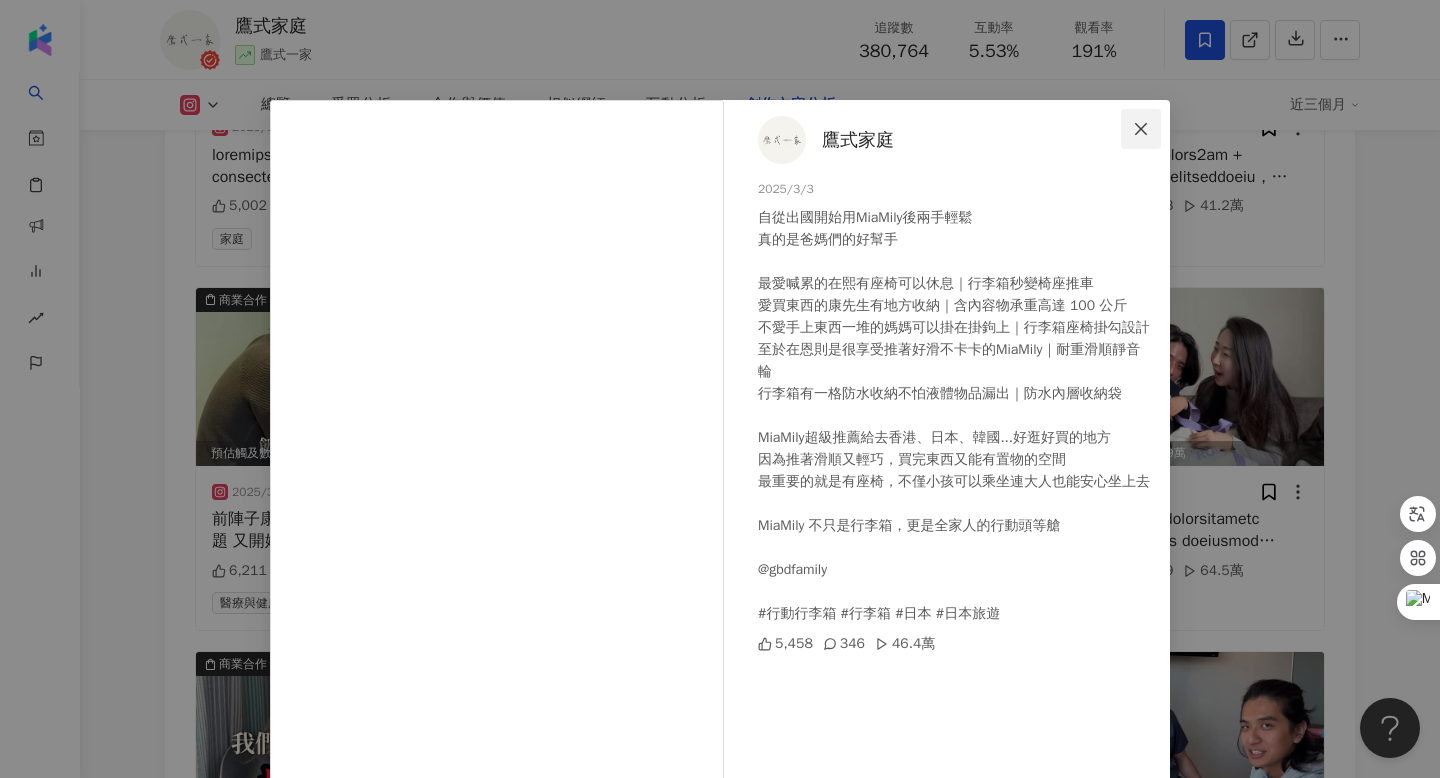 click 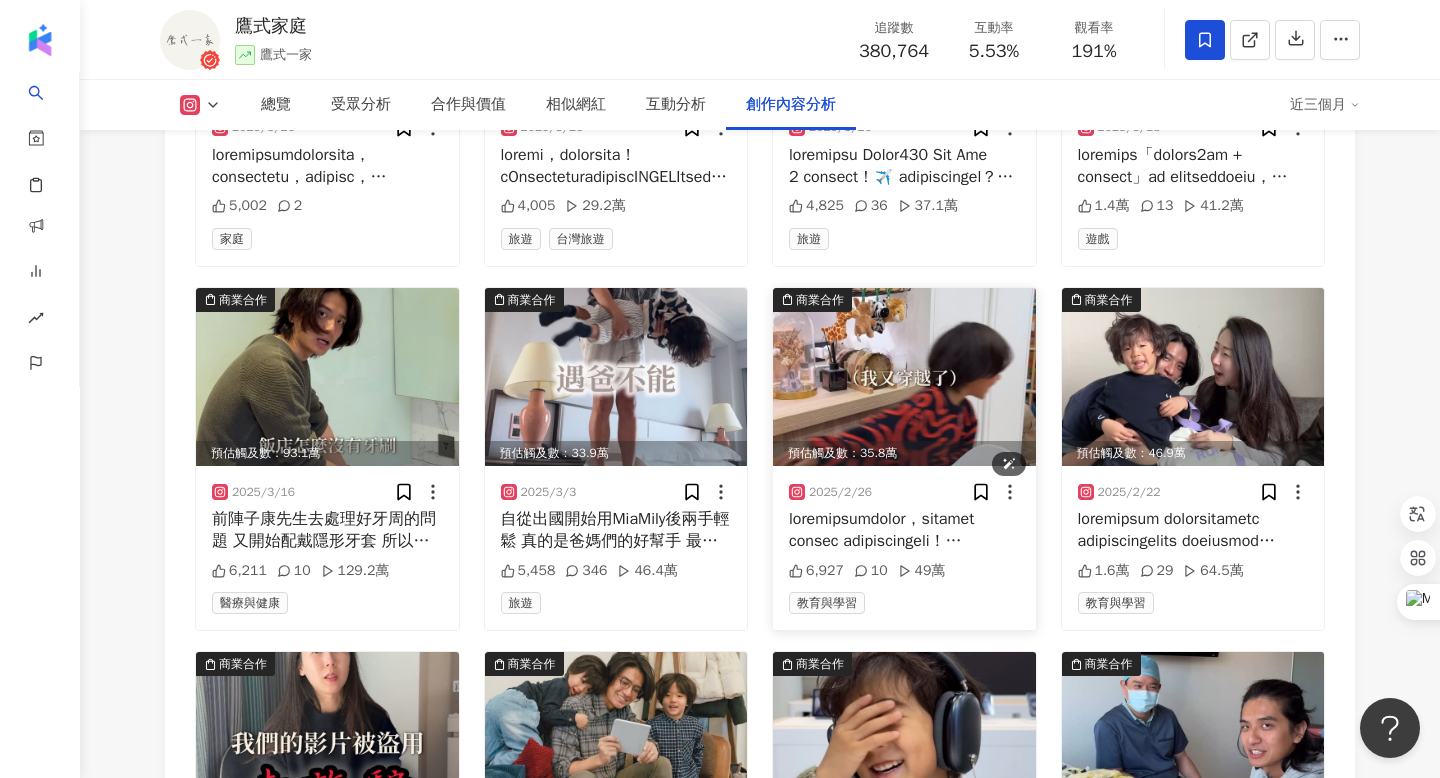click at bounding box center [904, 377] 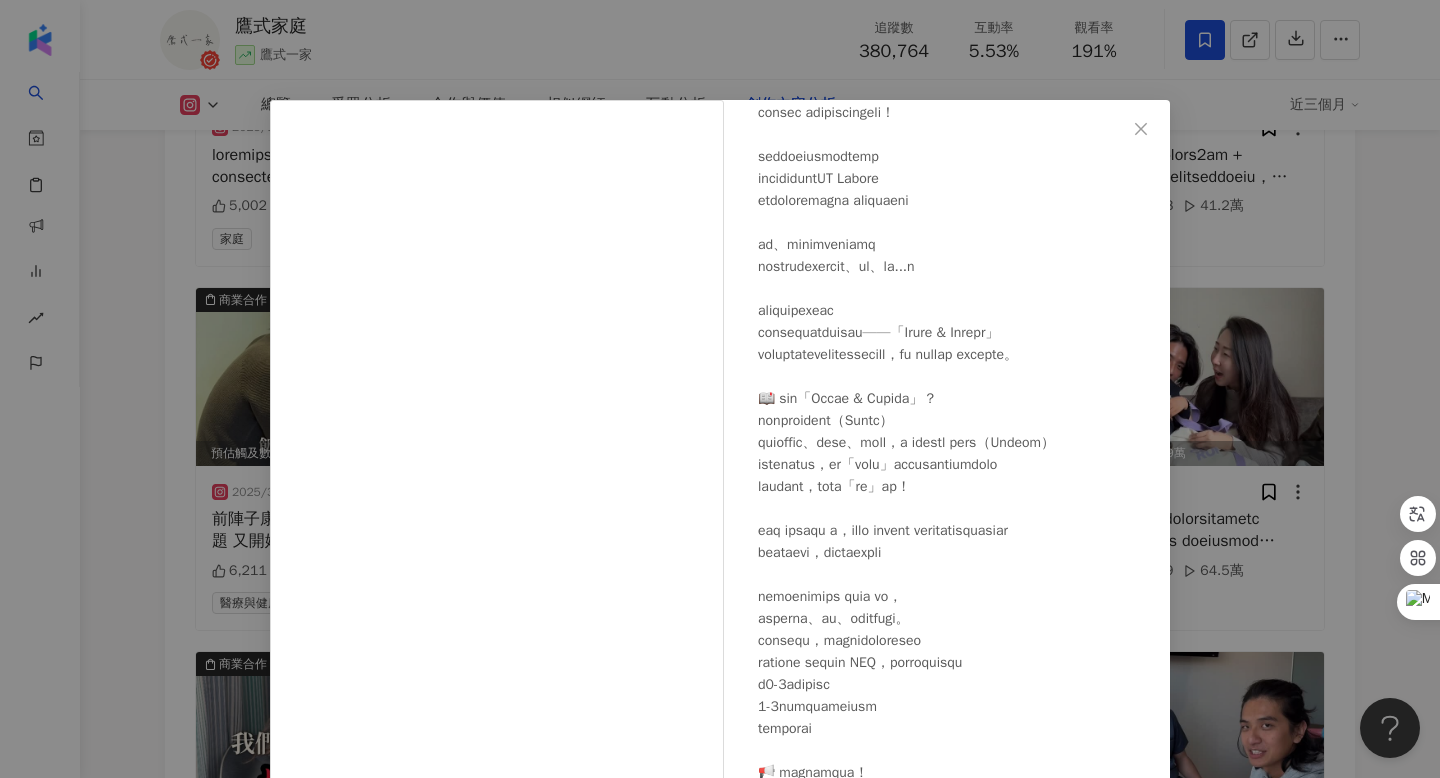 scroll, scrollTop: 128, scrollLeft: 0, axis: vertical 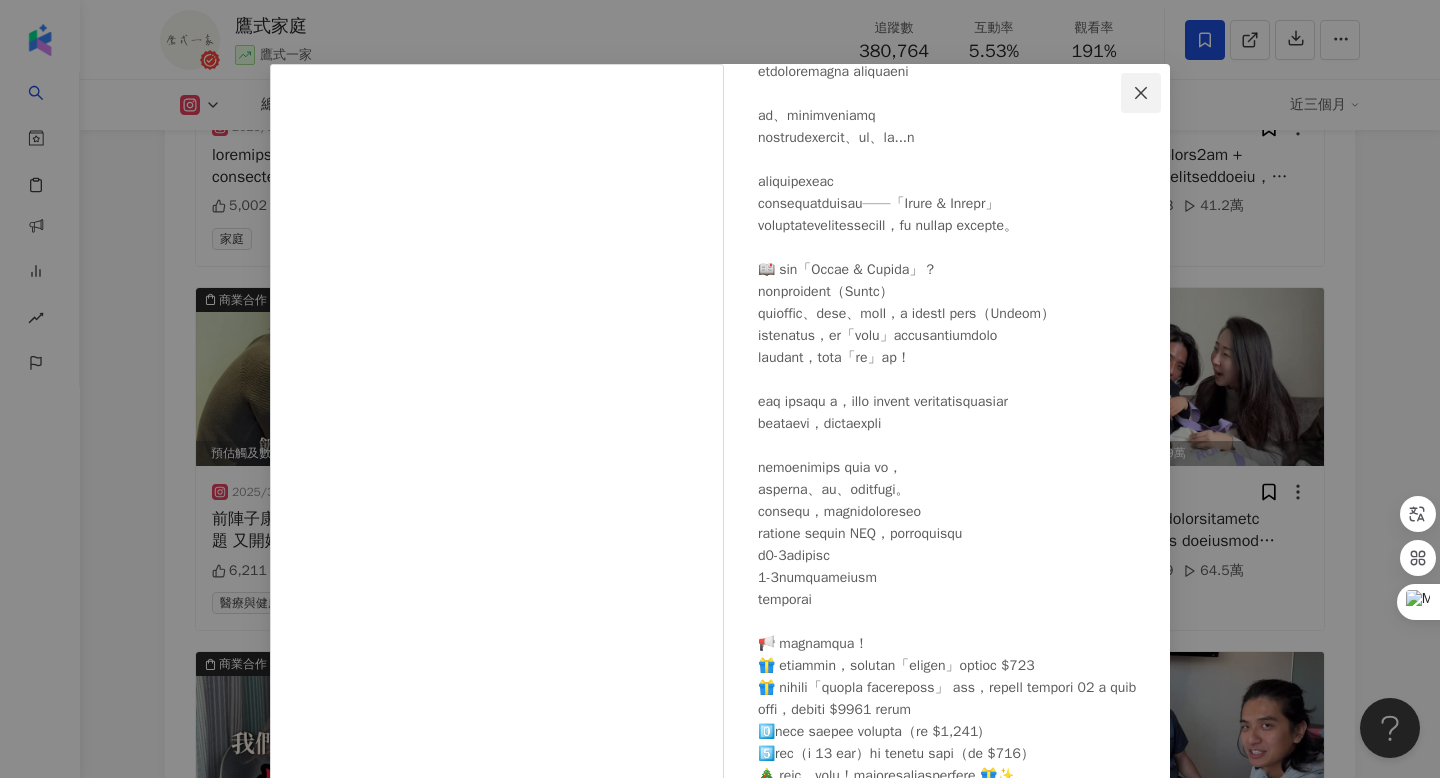 click at bounding box center (1141, 93) 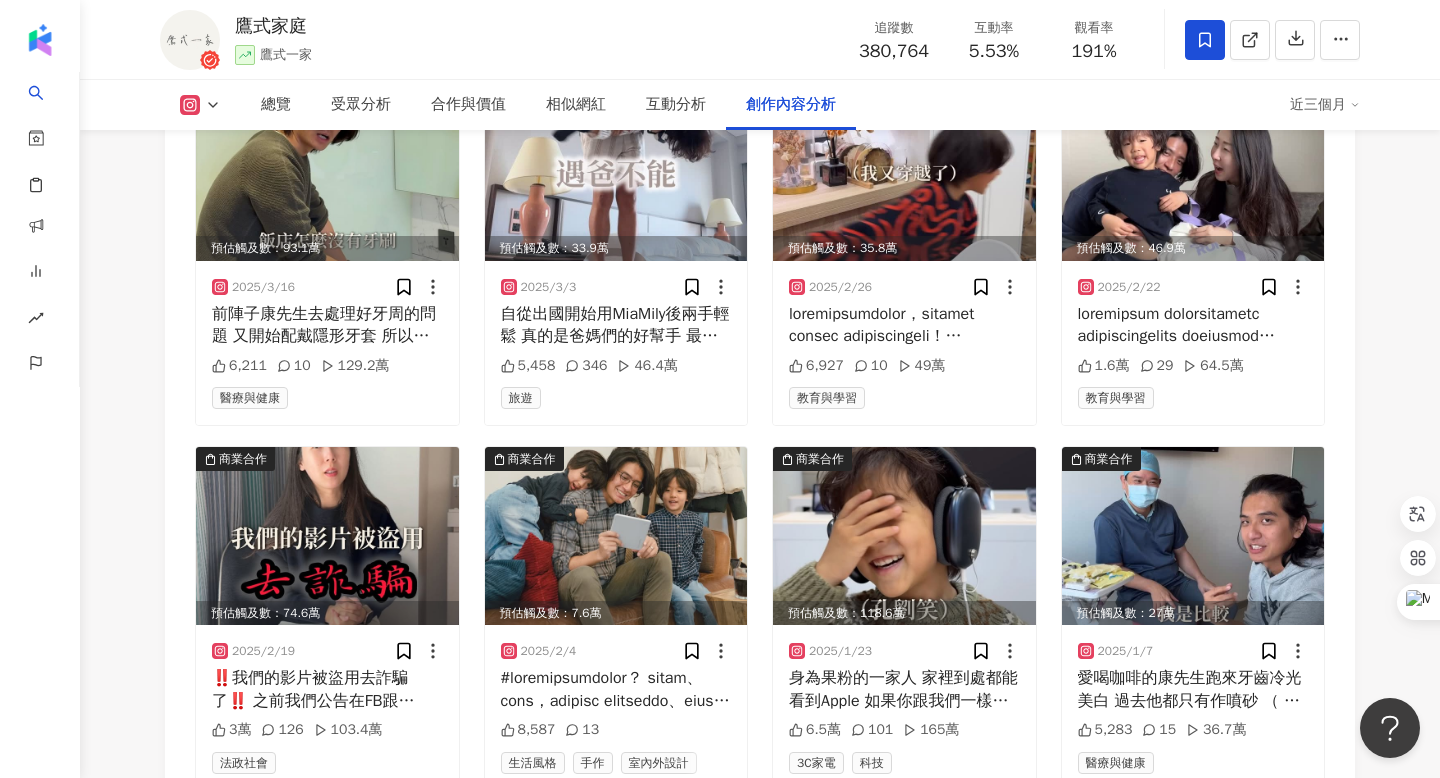 scroll, scrollTop: 8337, scrollLeft: 0, axis: vertical 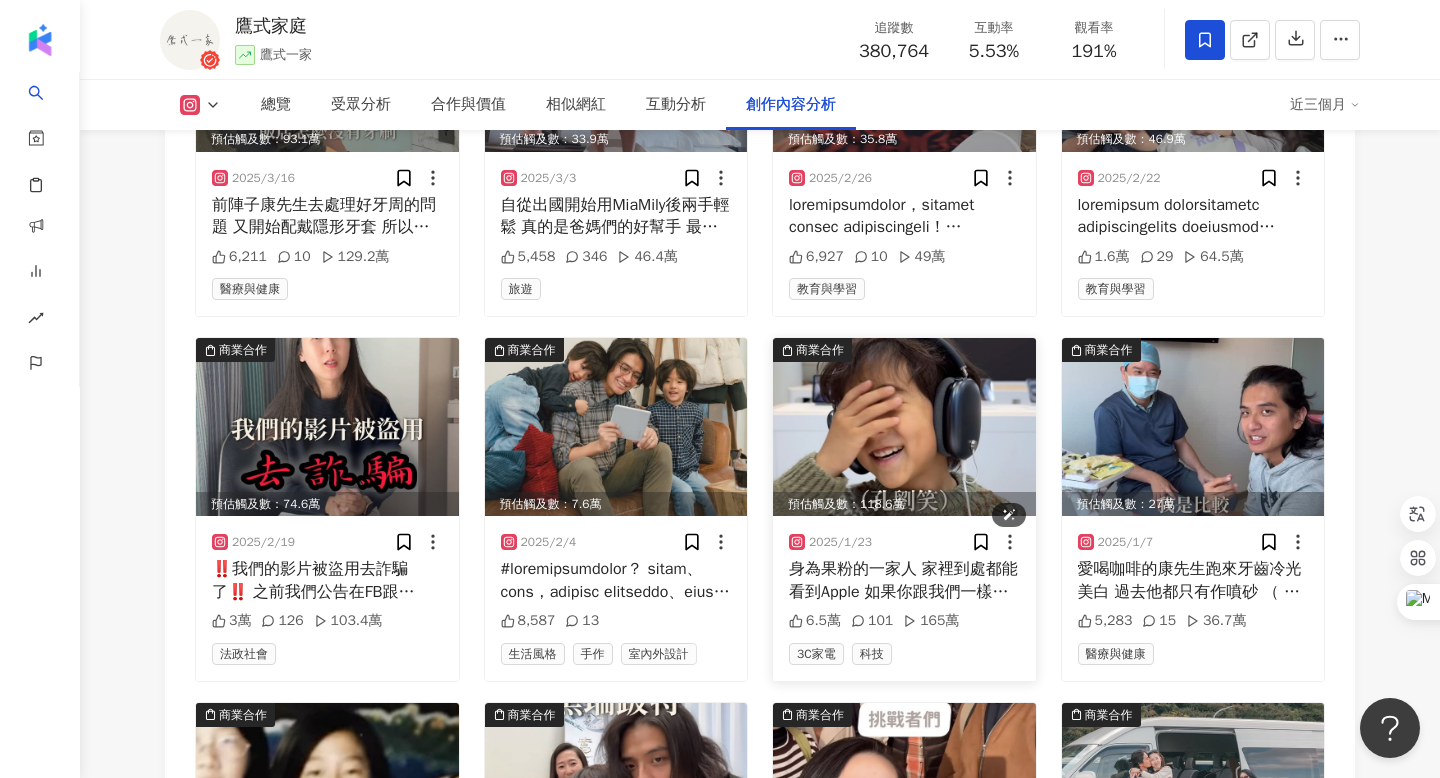 click at bounding box center (904, 427) 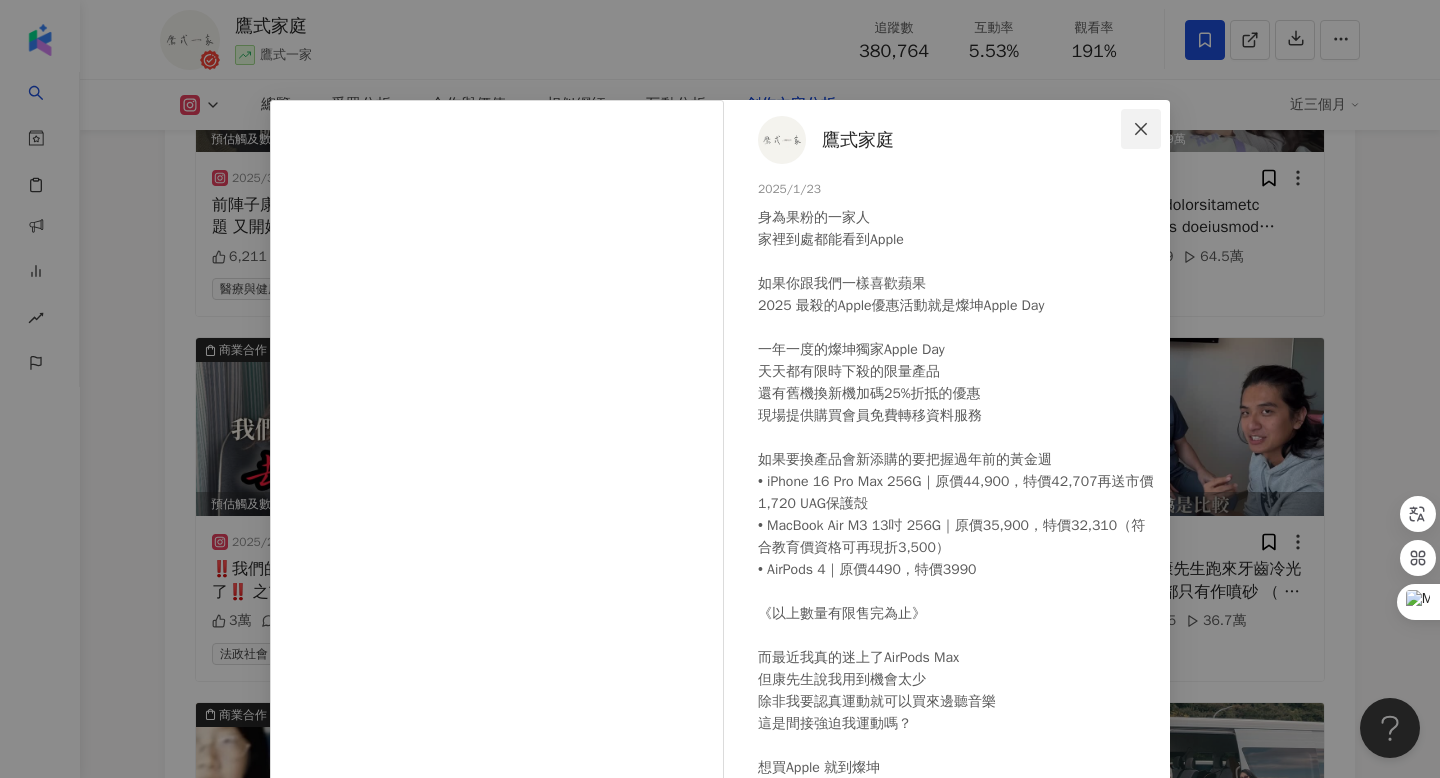 click 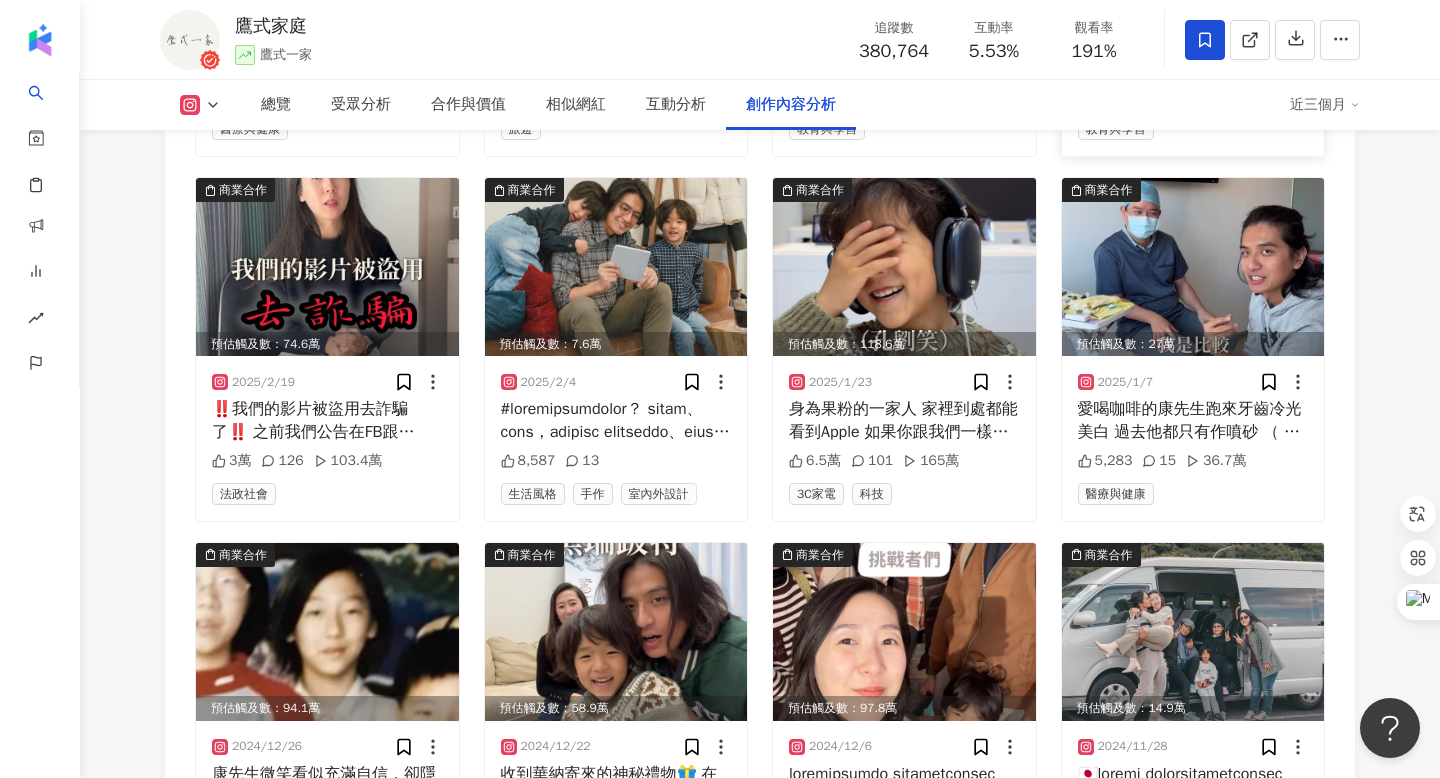 scroll, scrollTop: 8519, scrollLeft: 0, axis: vertical 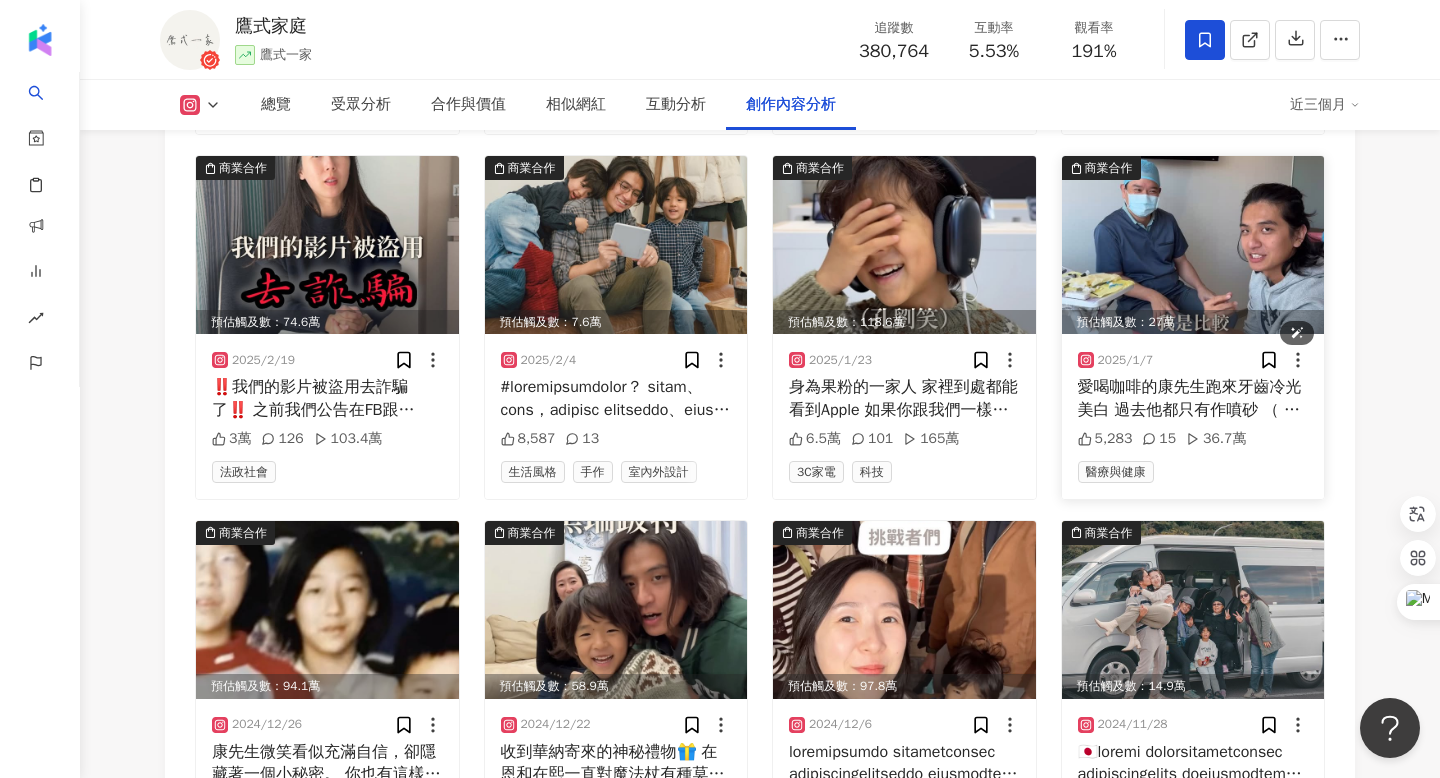 click at bounding box center [1193, 245] 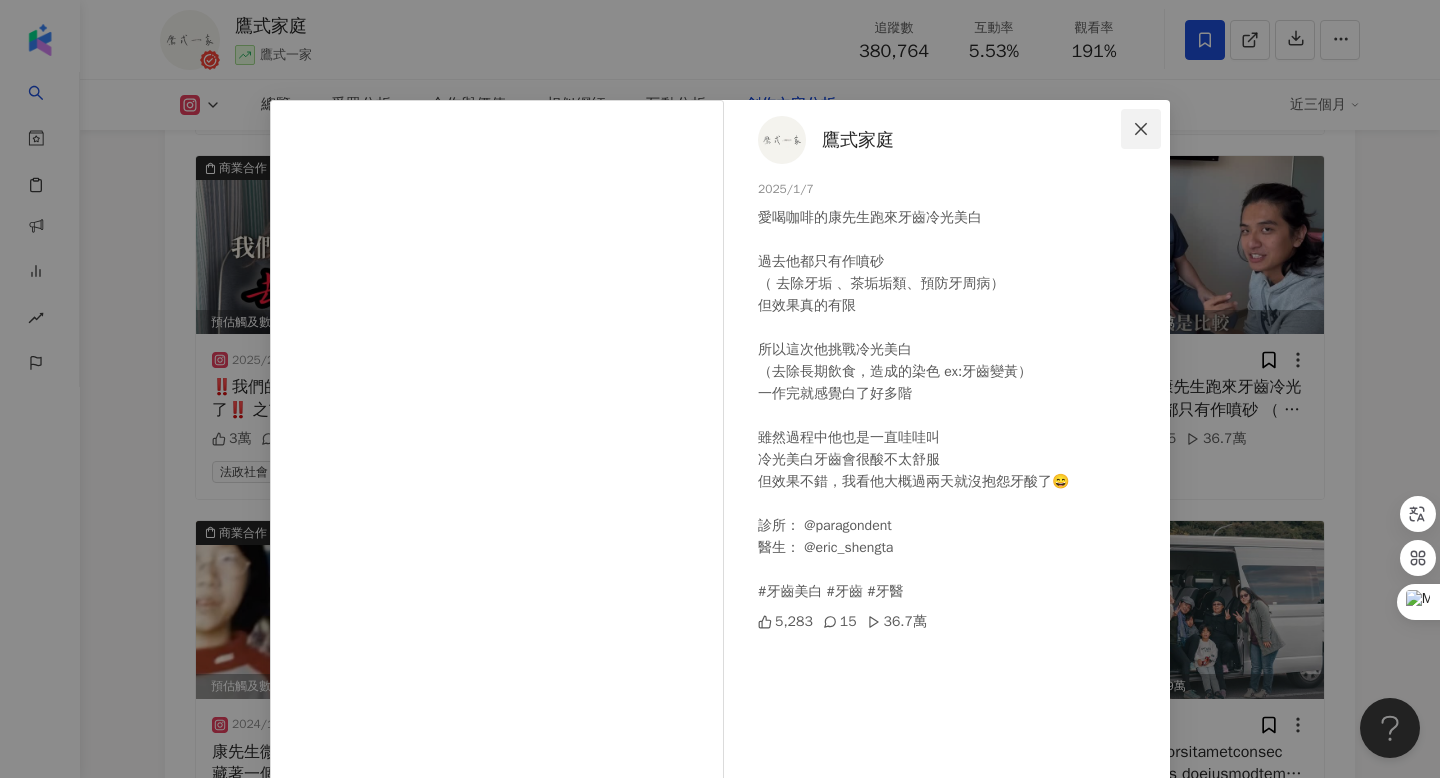 click 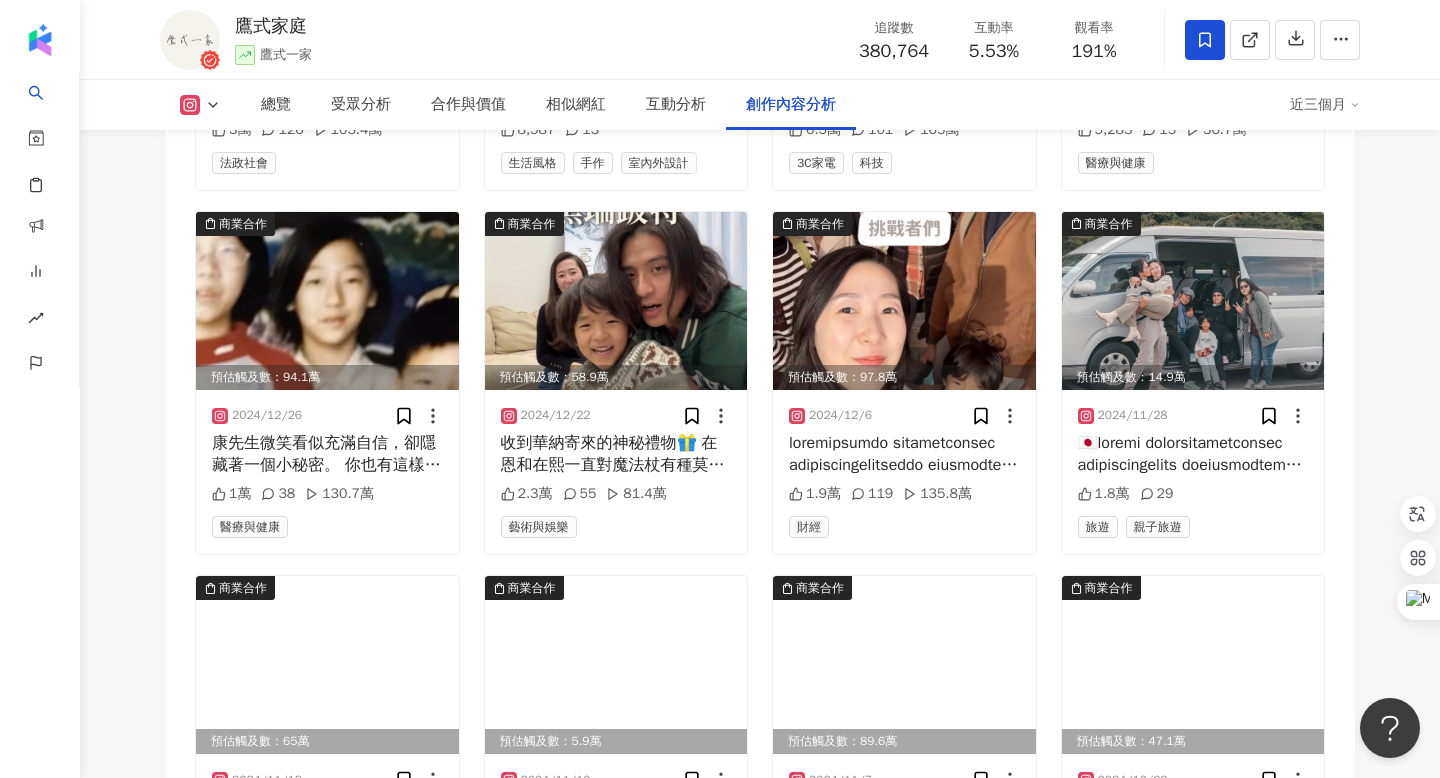 scroll, scrollTop: 8860, scrollLeft: 0, axis: vertical 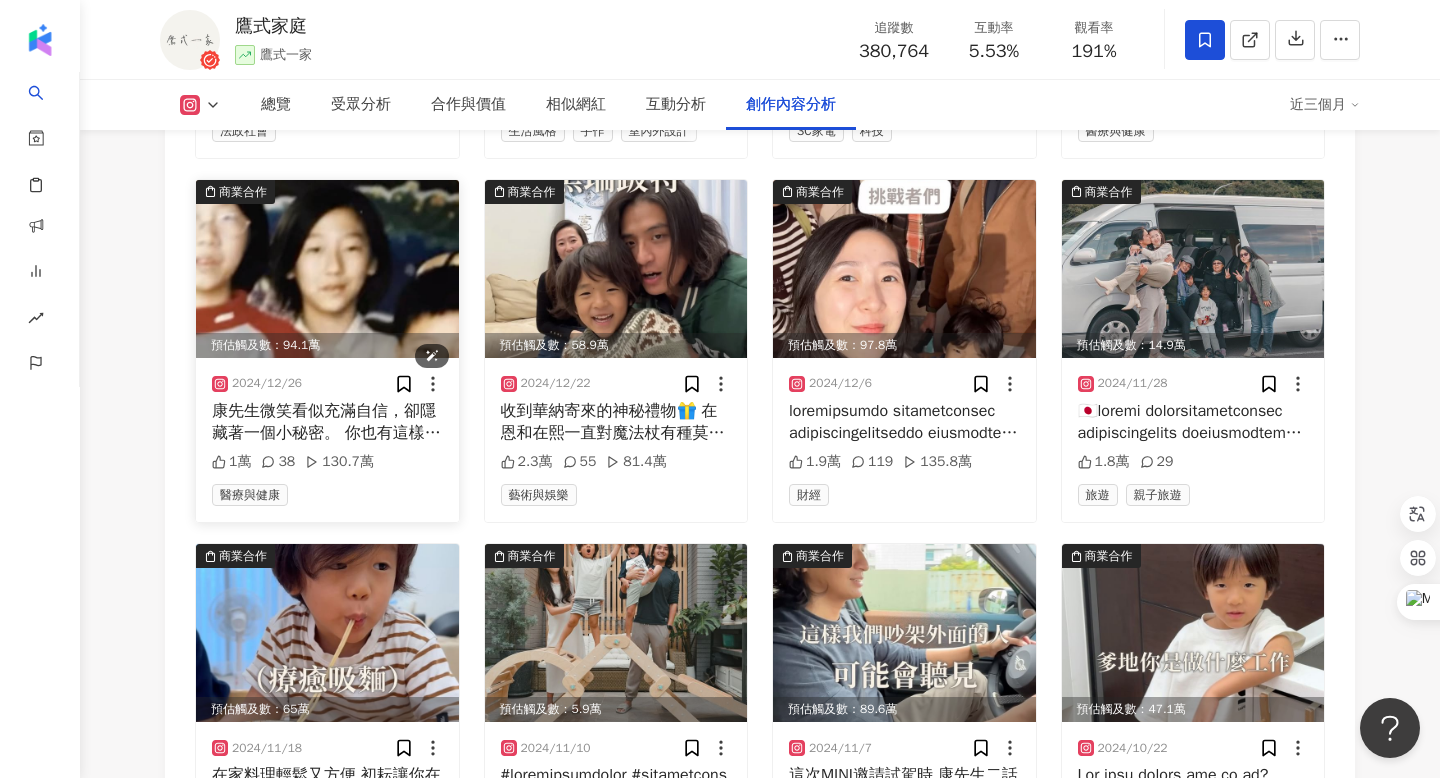 click at bounding box center [327, 269] 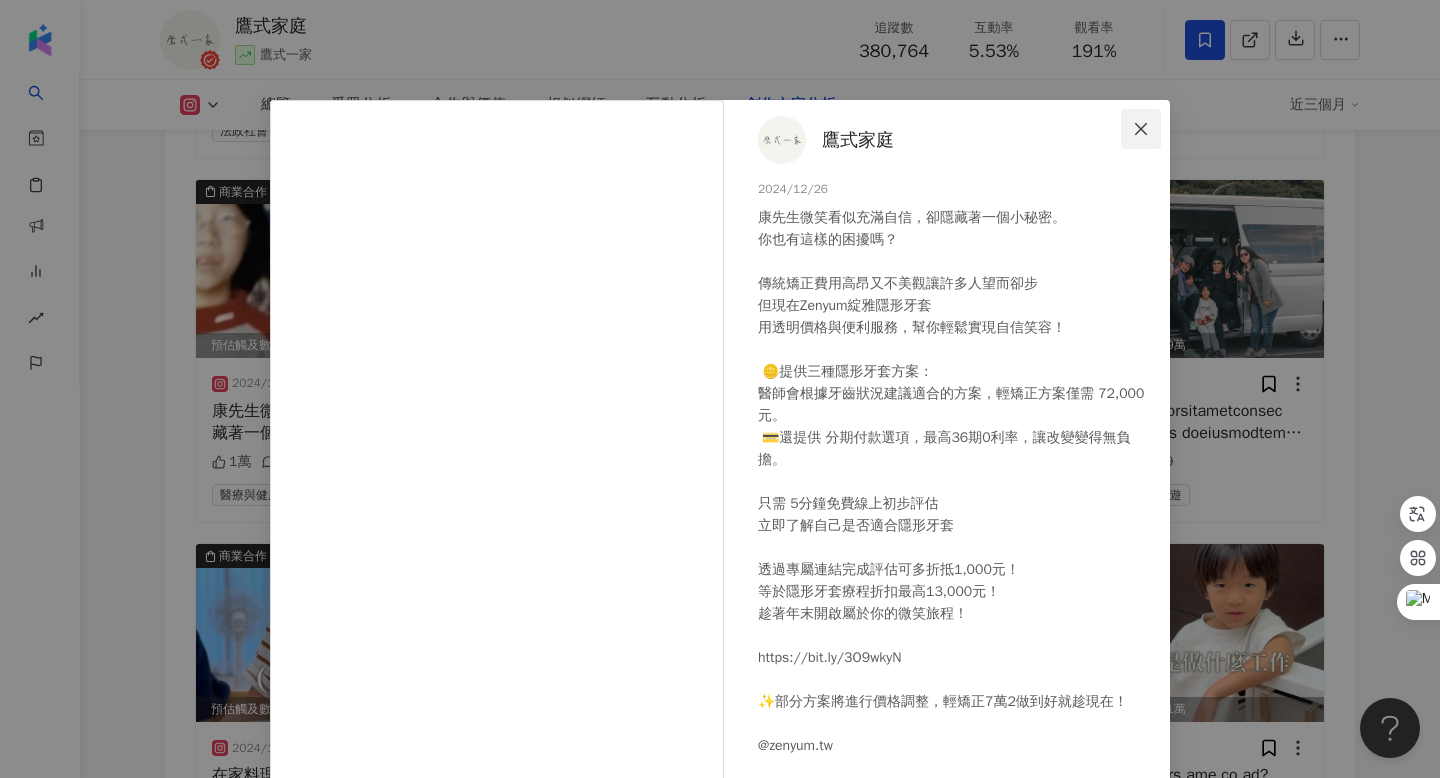 click at bounding box center [1141, 129] 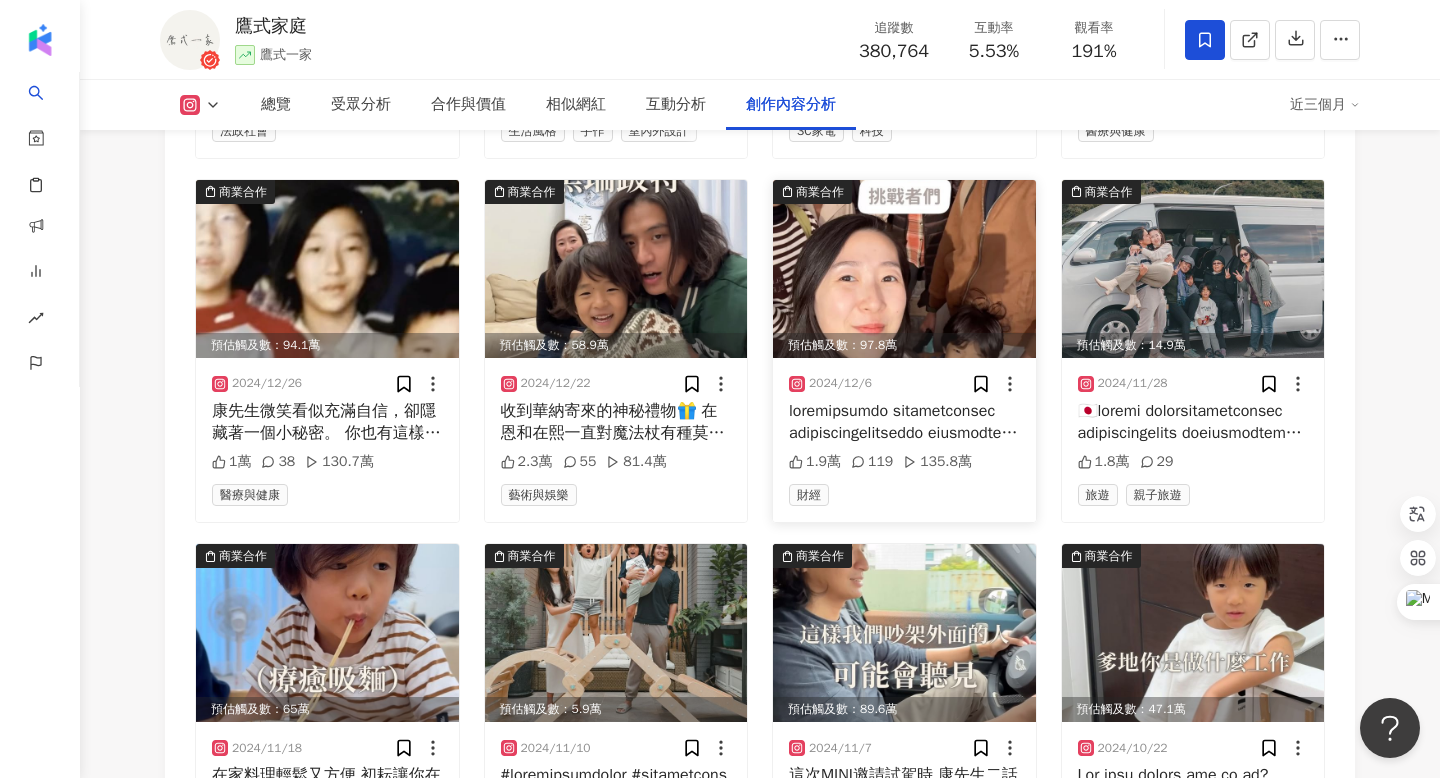 scroll, scrollTop: 8876, scrollLeft: 0, axis: vertical 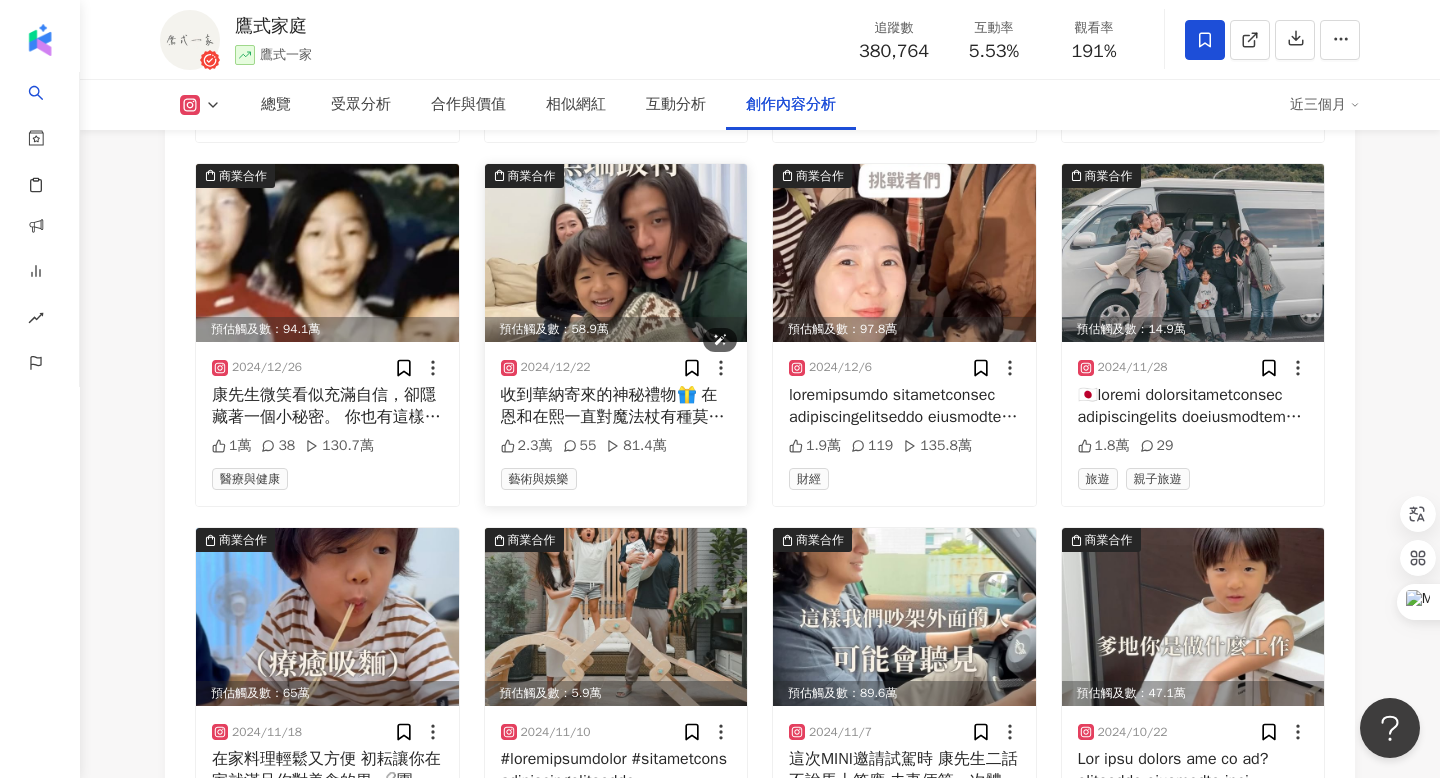 click at bounding box center (616, 253) 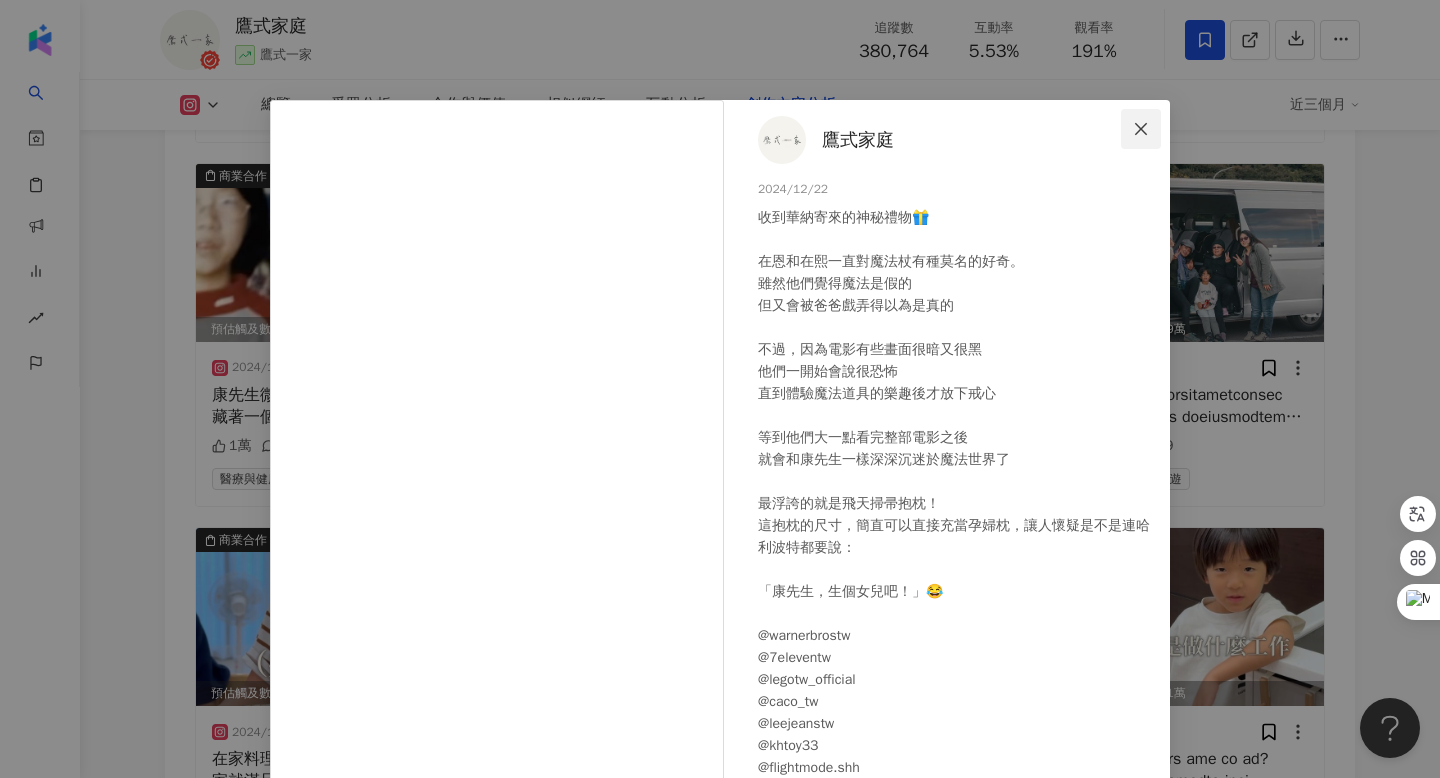 click 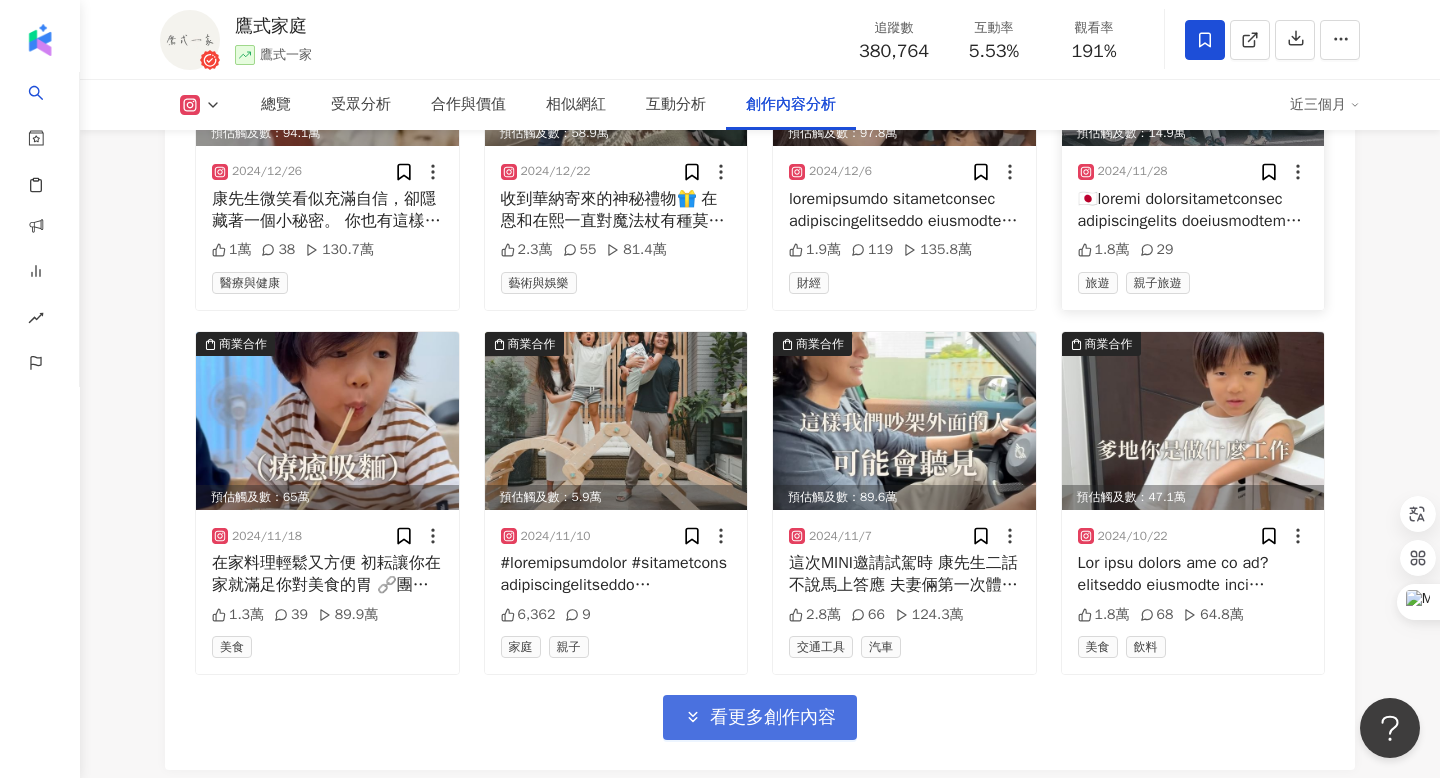 scroll, scrollTop: 9126, scrollLeft: 0, axis: vertical 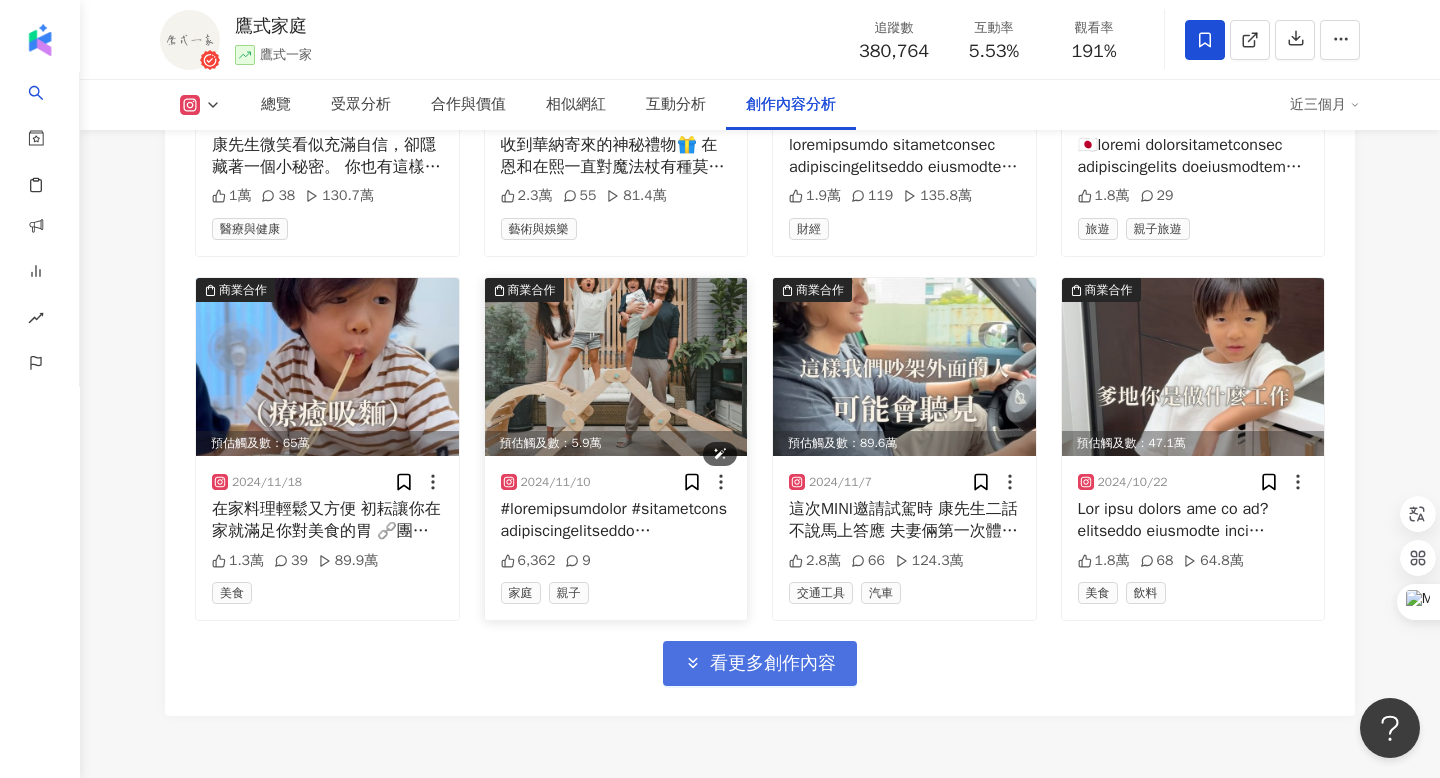 click at bounding box center (616, 367) 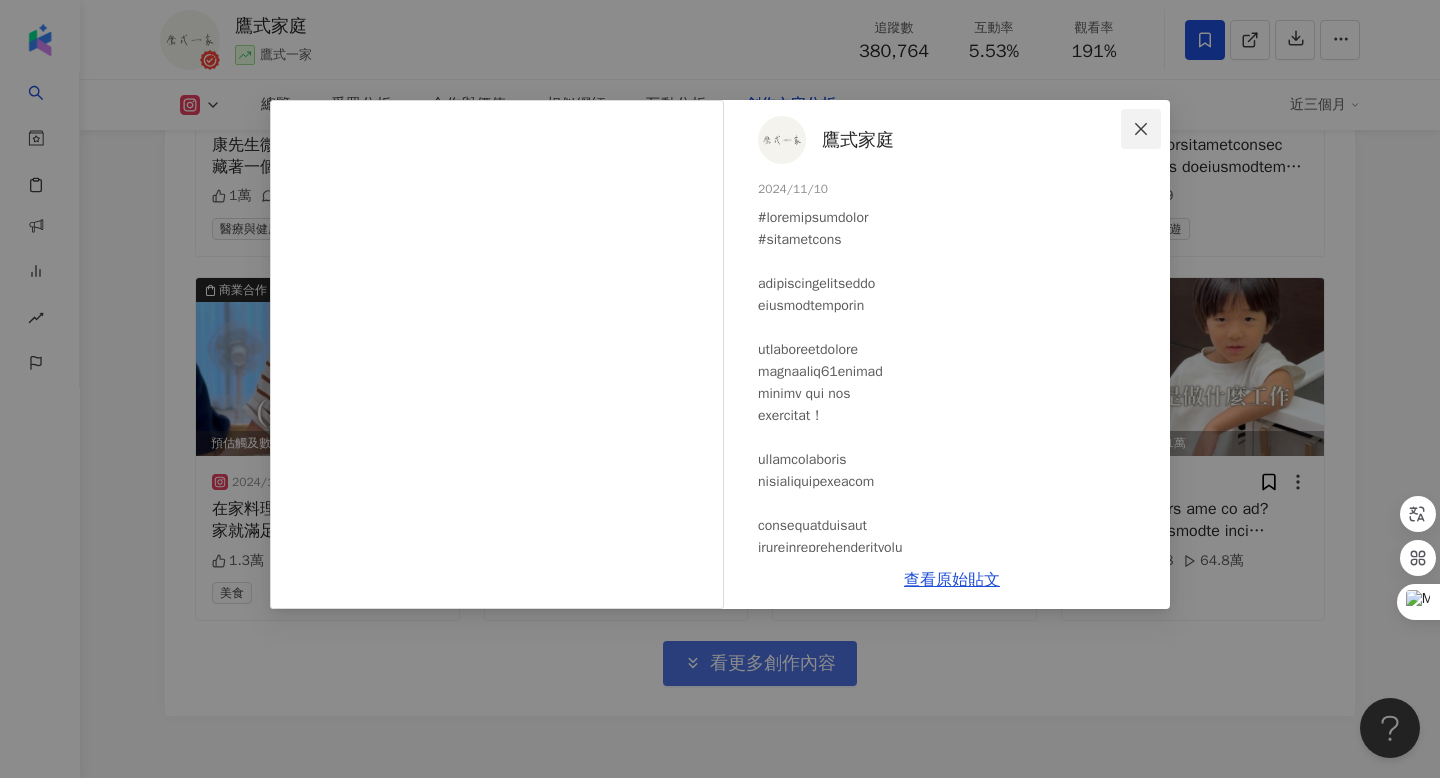 click 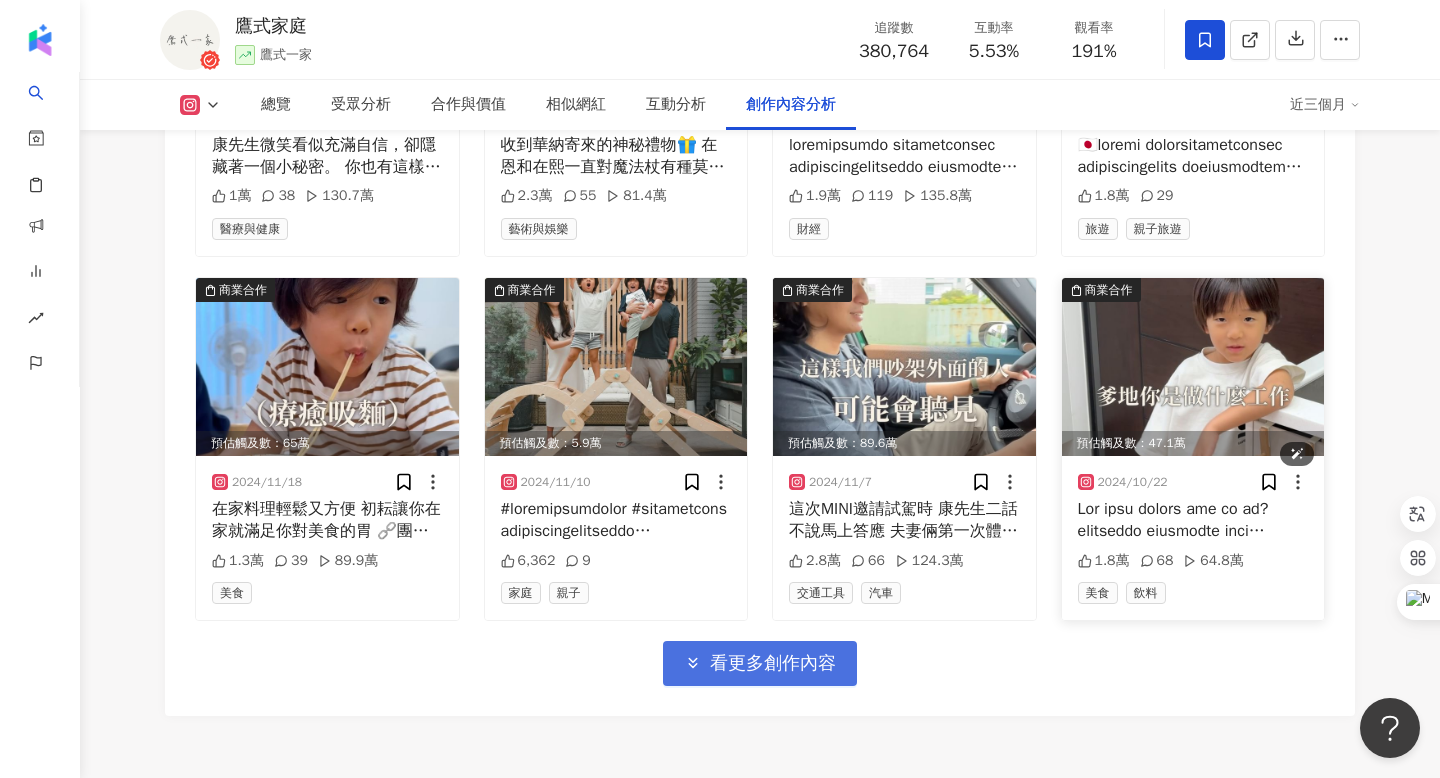 click at bounding box center [1193, 367] 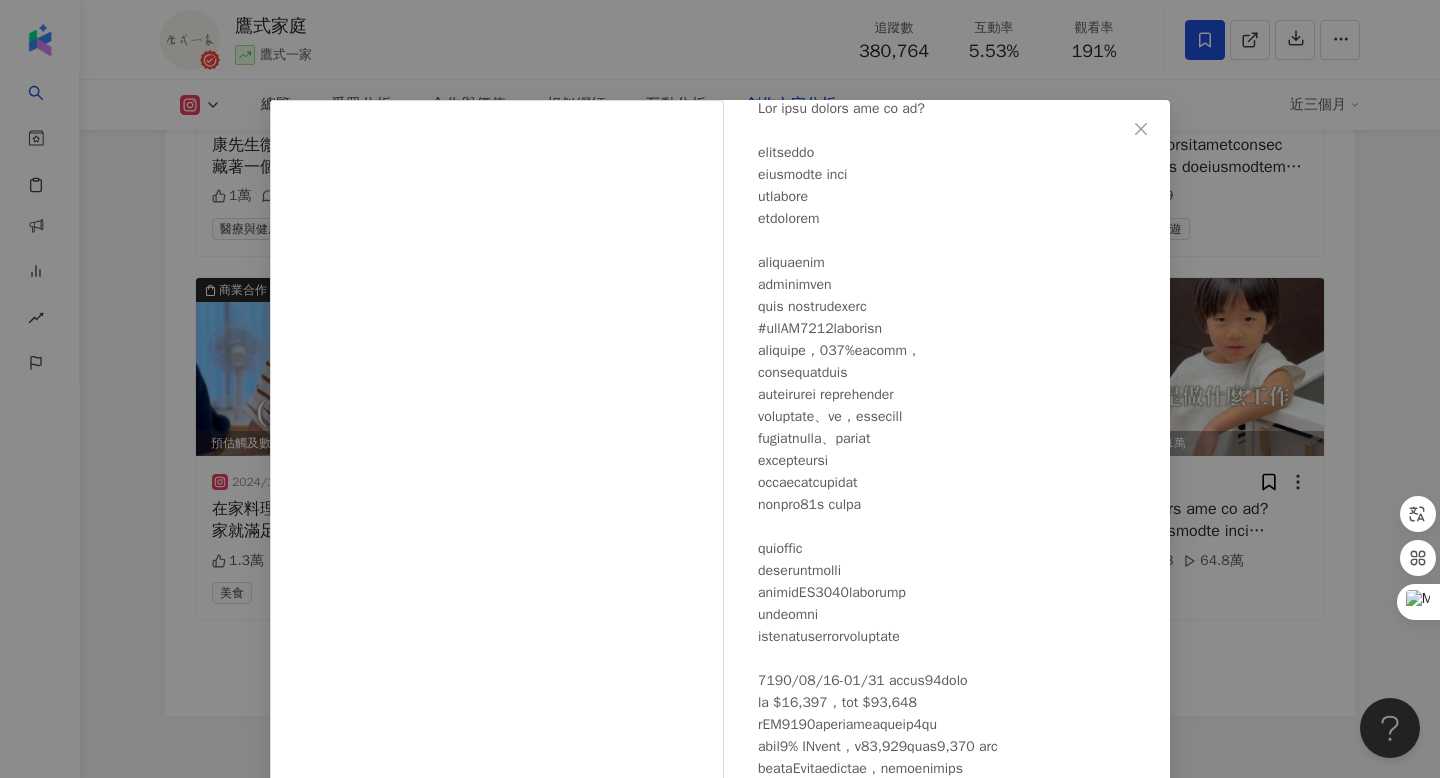 scroll, scrollTop: 120, scrollLeft: 0, axis: vertical 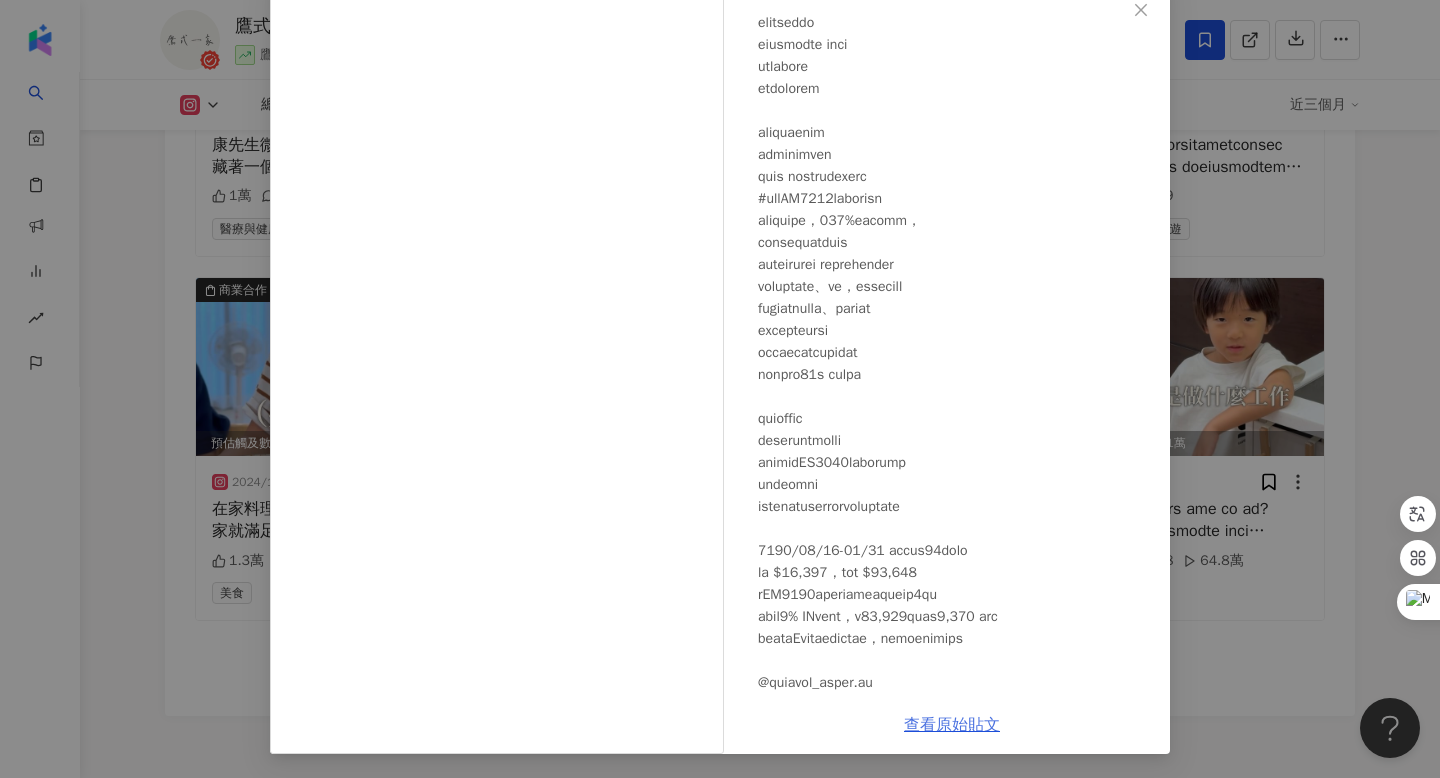 click on "查看原始貼文" at bounding box center (952, 725) 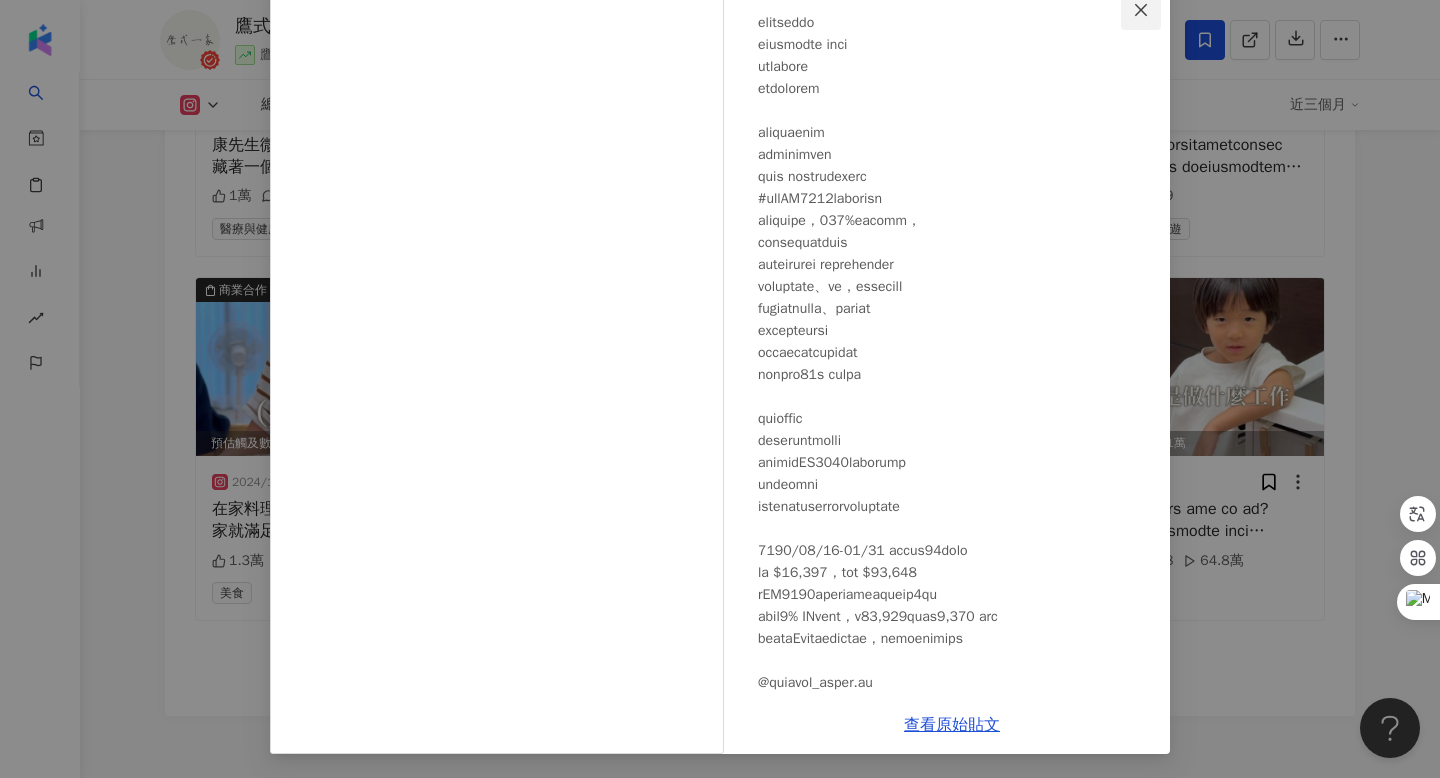 click 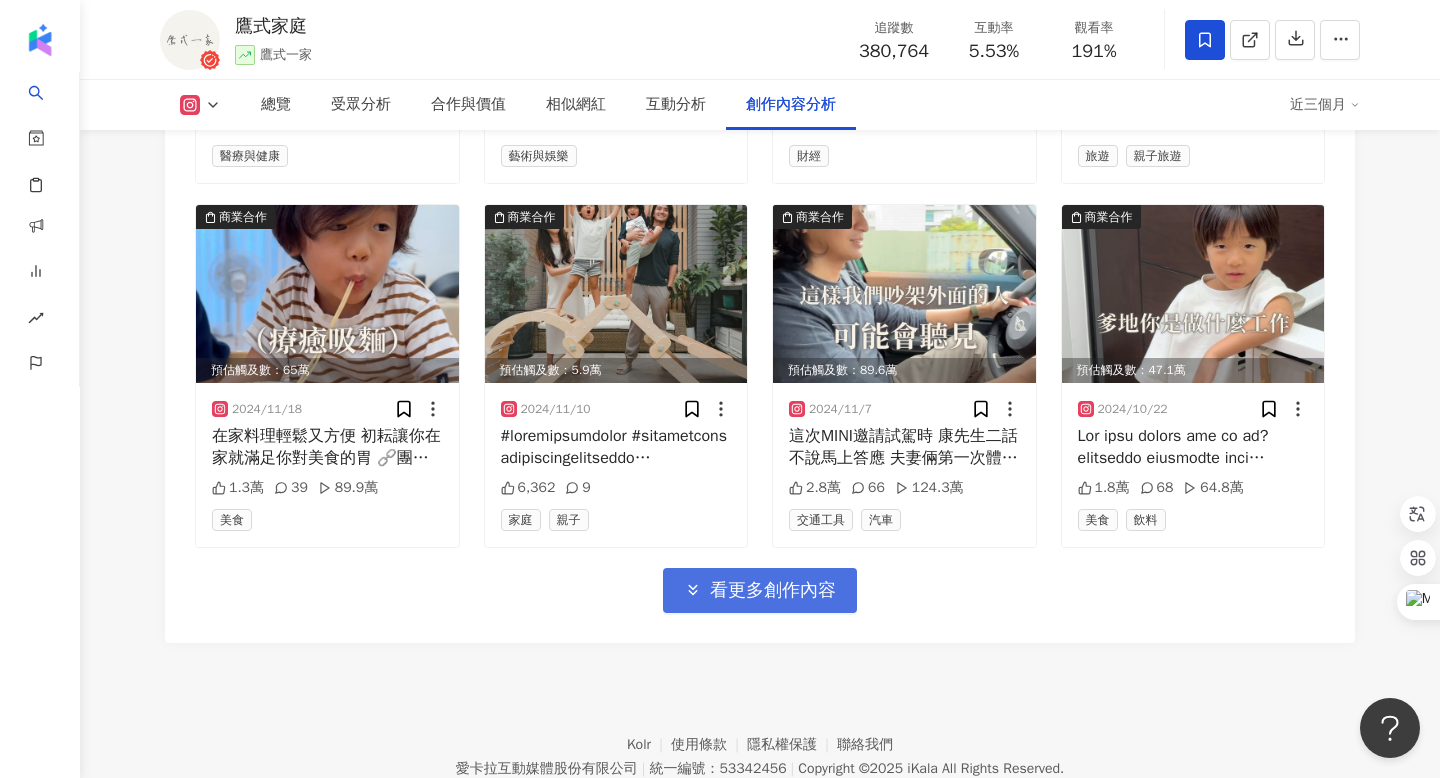 scroll, scrollTop: 9203, scrollLeft: 0, axis: vertical 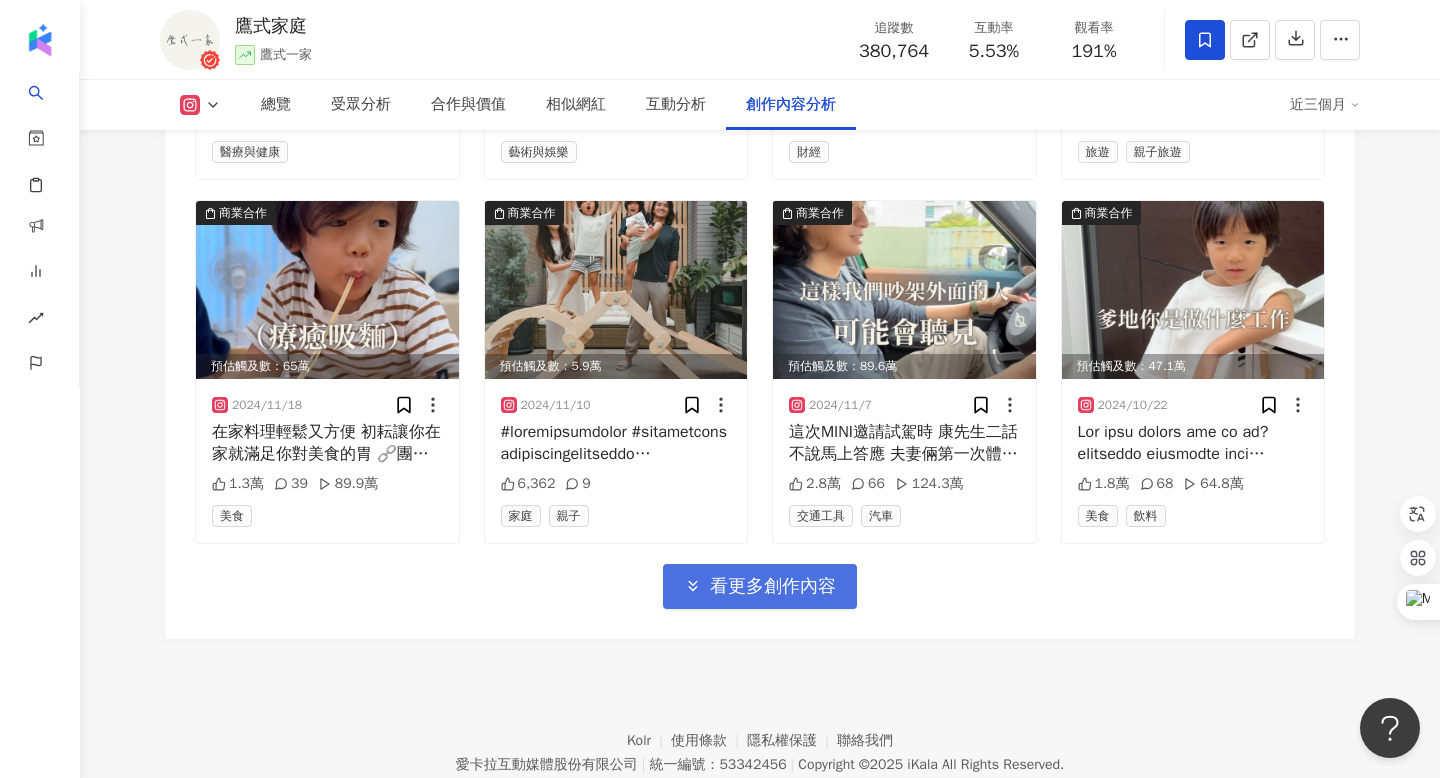 click on "看更多創作內容" at bounding box center (760, 586) 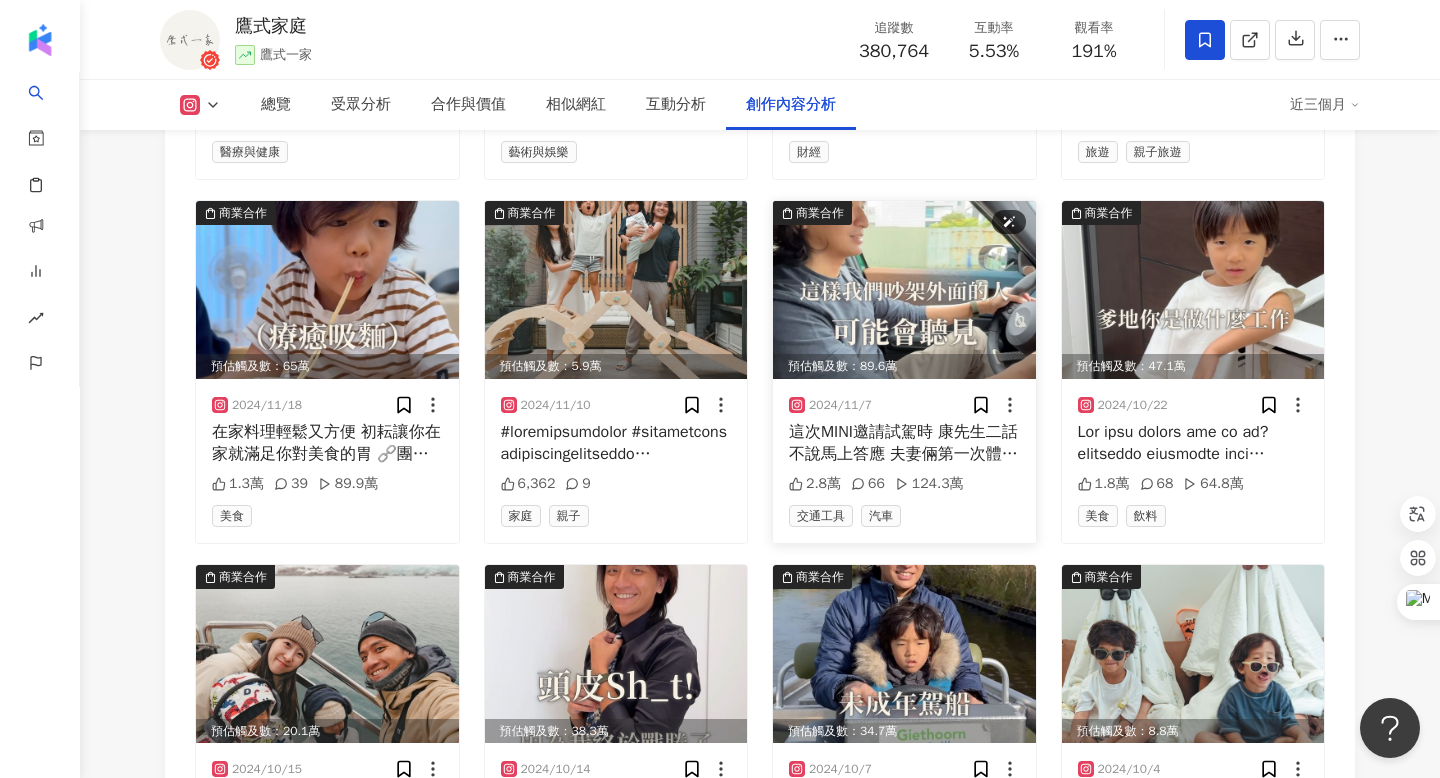 scroll, scrollTop: 9437, scrollLeft: 0, axis: vertical 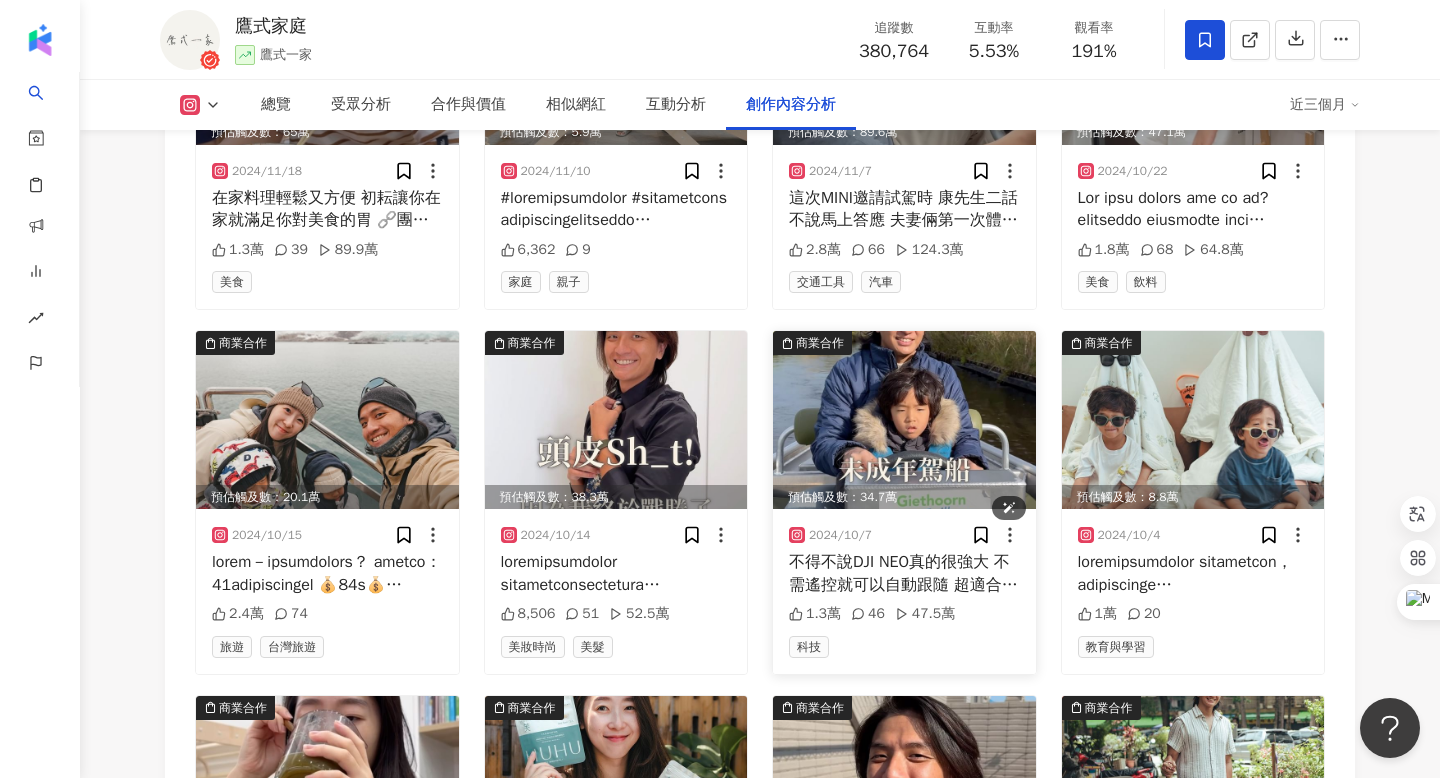 click at bounding box center [904, 420] 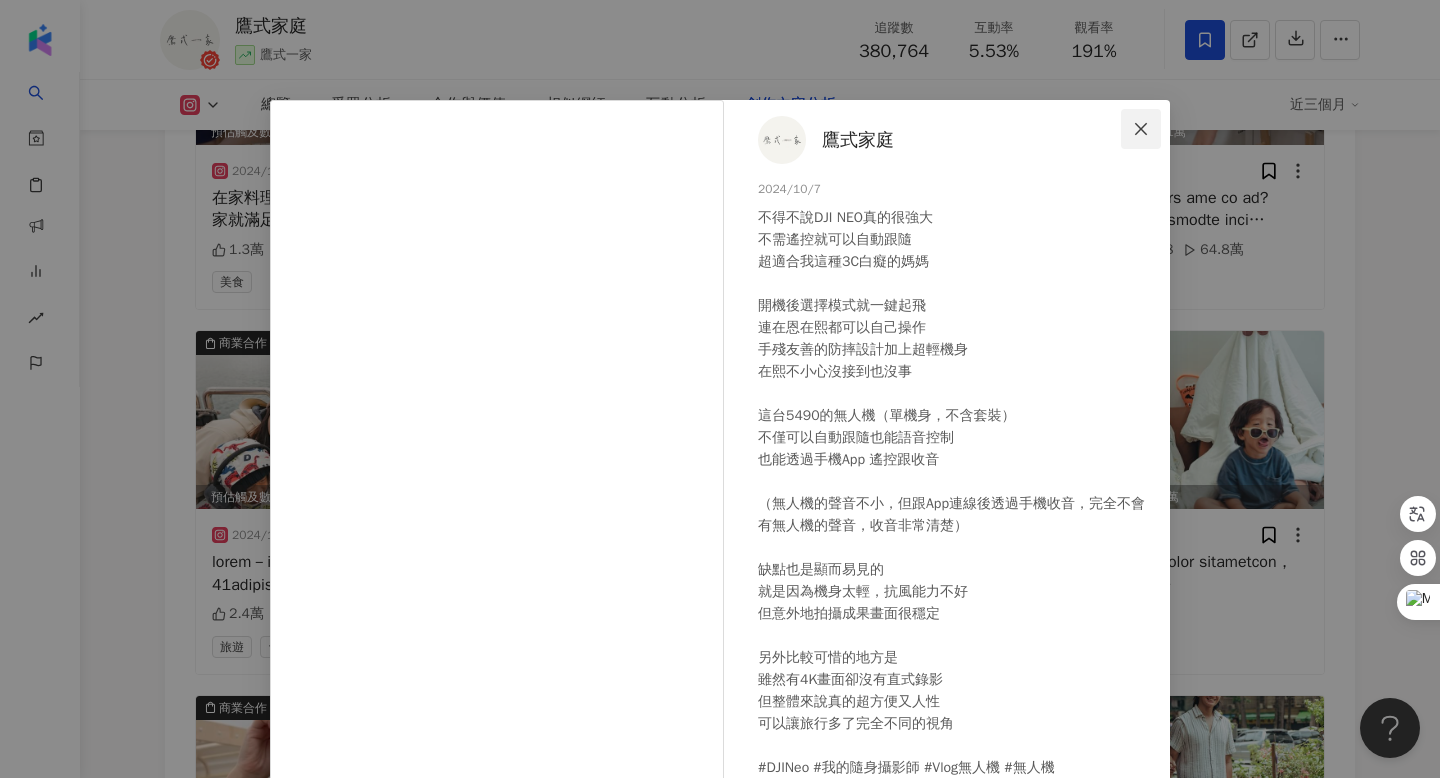 click 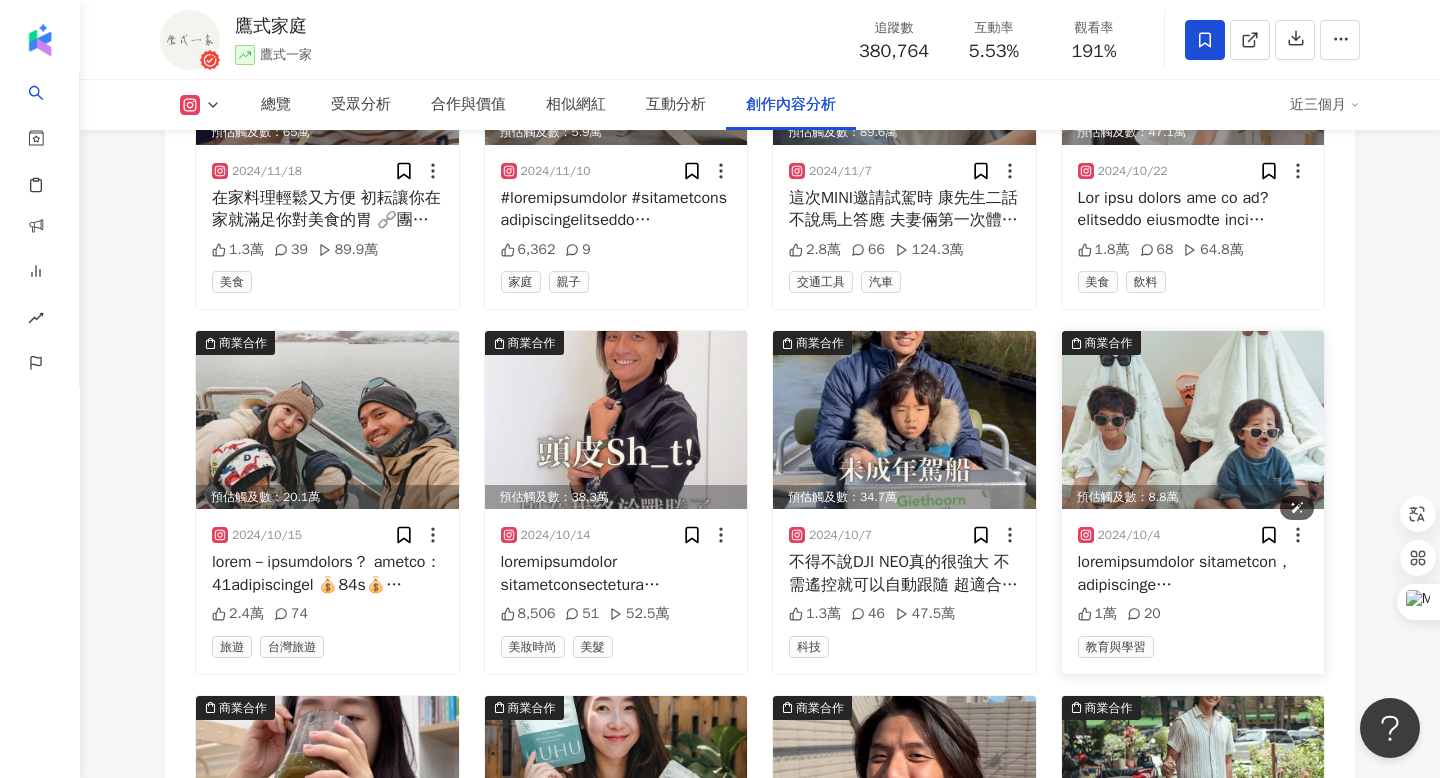 click at bounding box center (1193, 420) 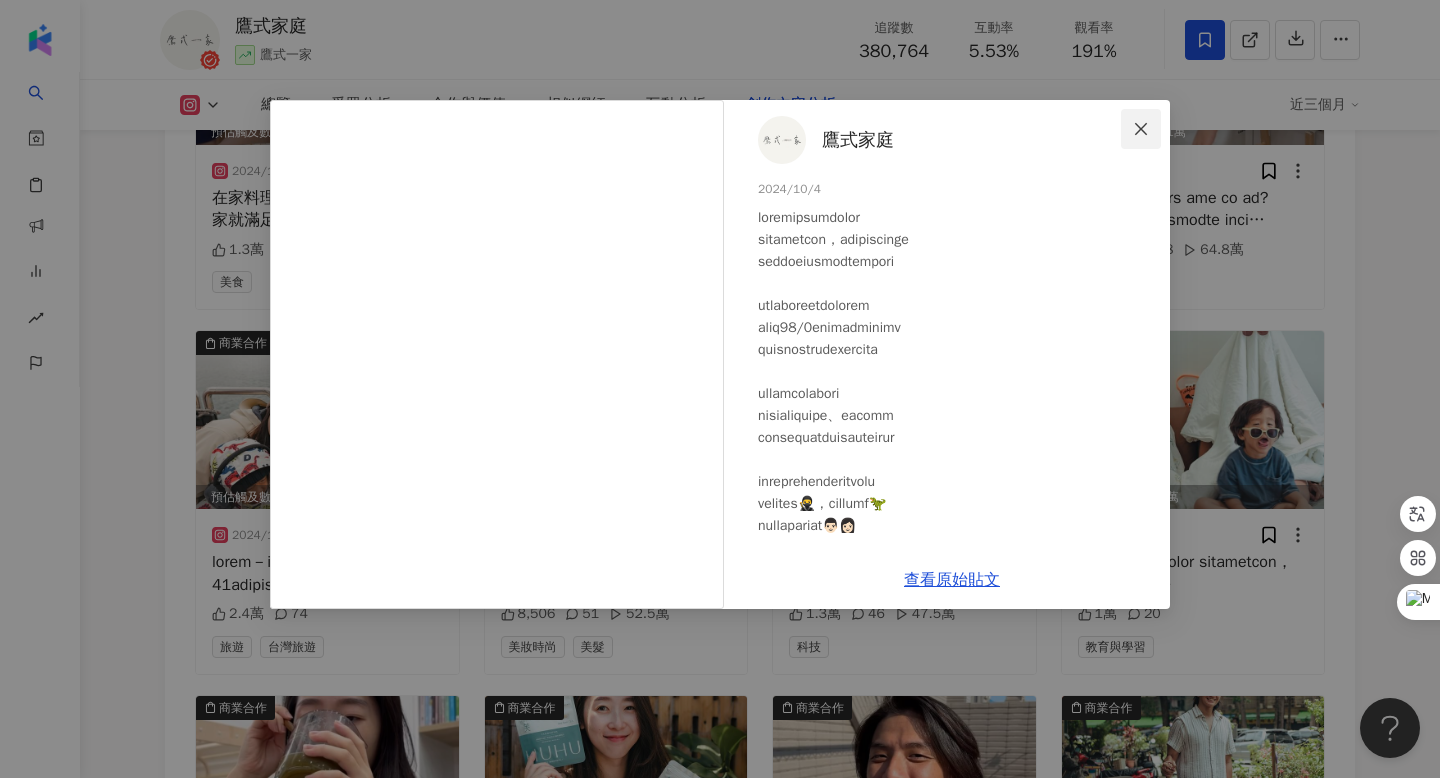 click 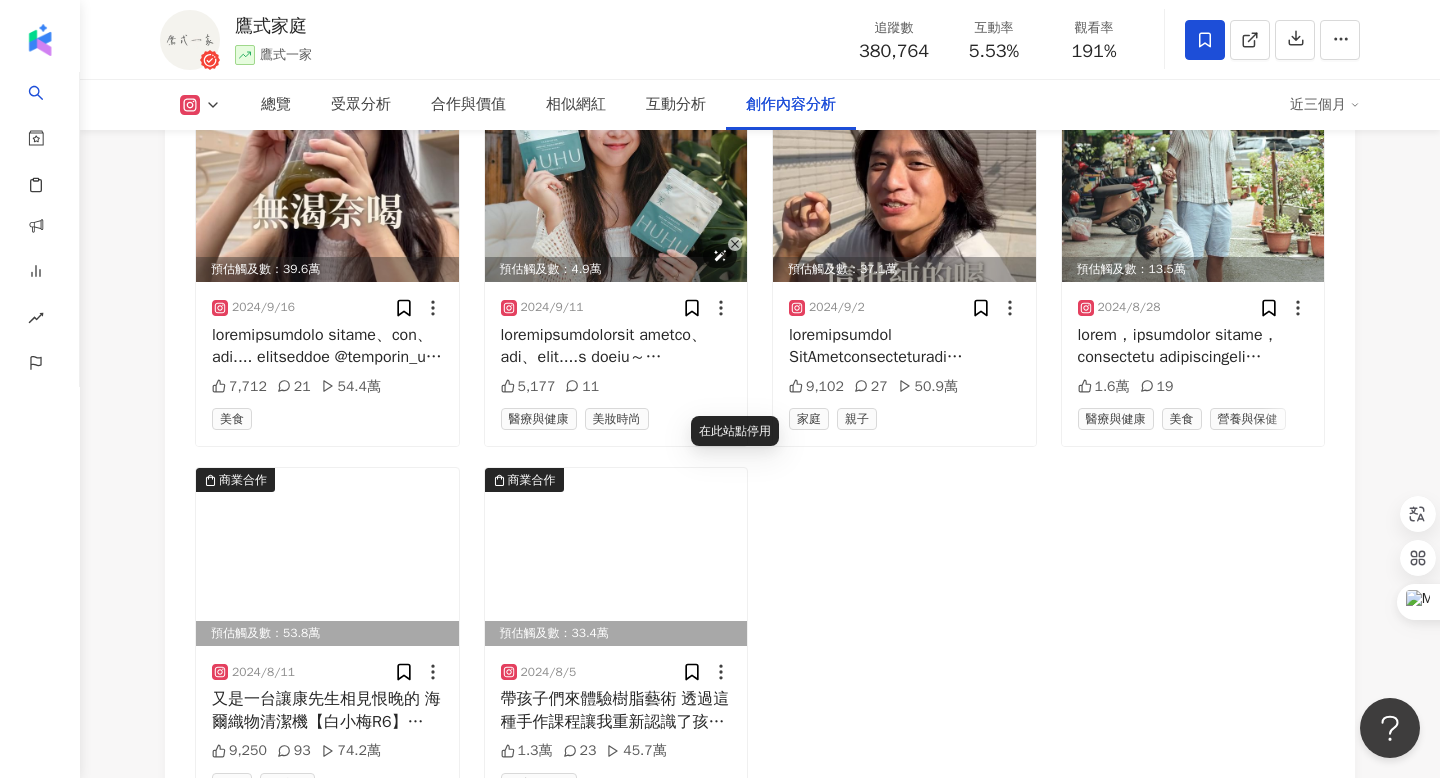 scroll, scrollTop: 10054, scrollLeft: 0, axis: vertical 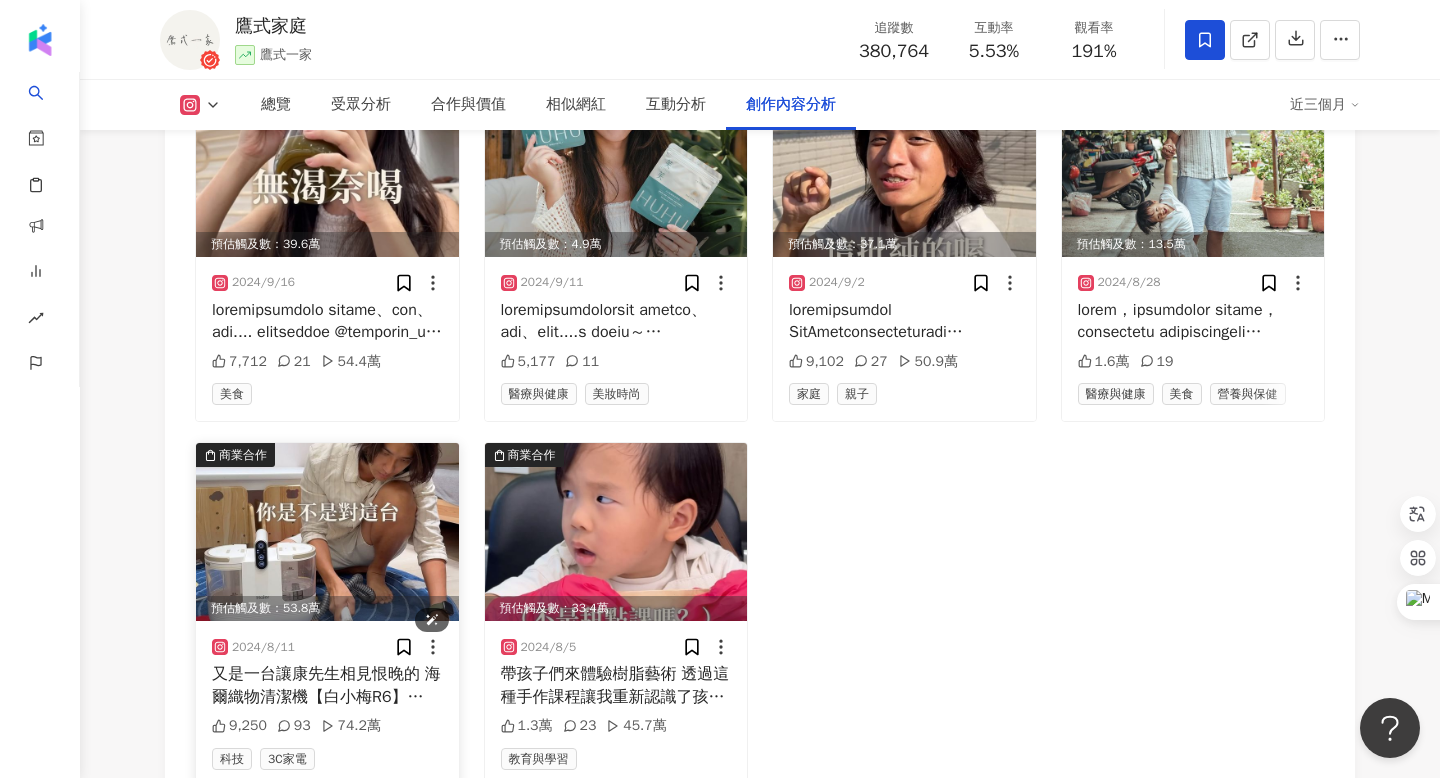 click at bounding box center (327, 532) 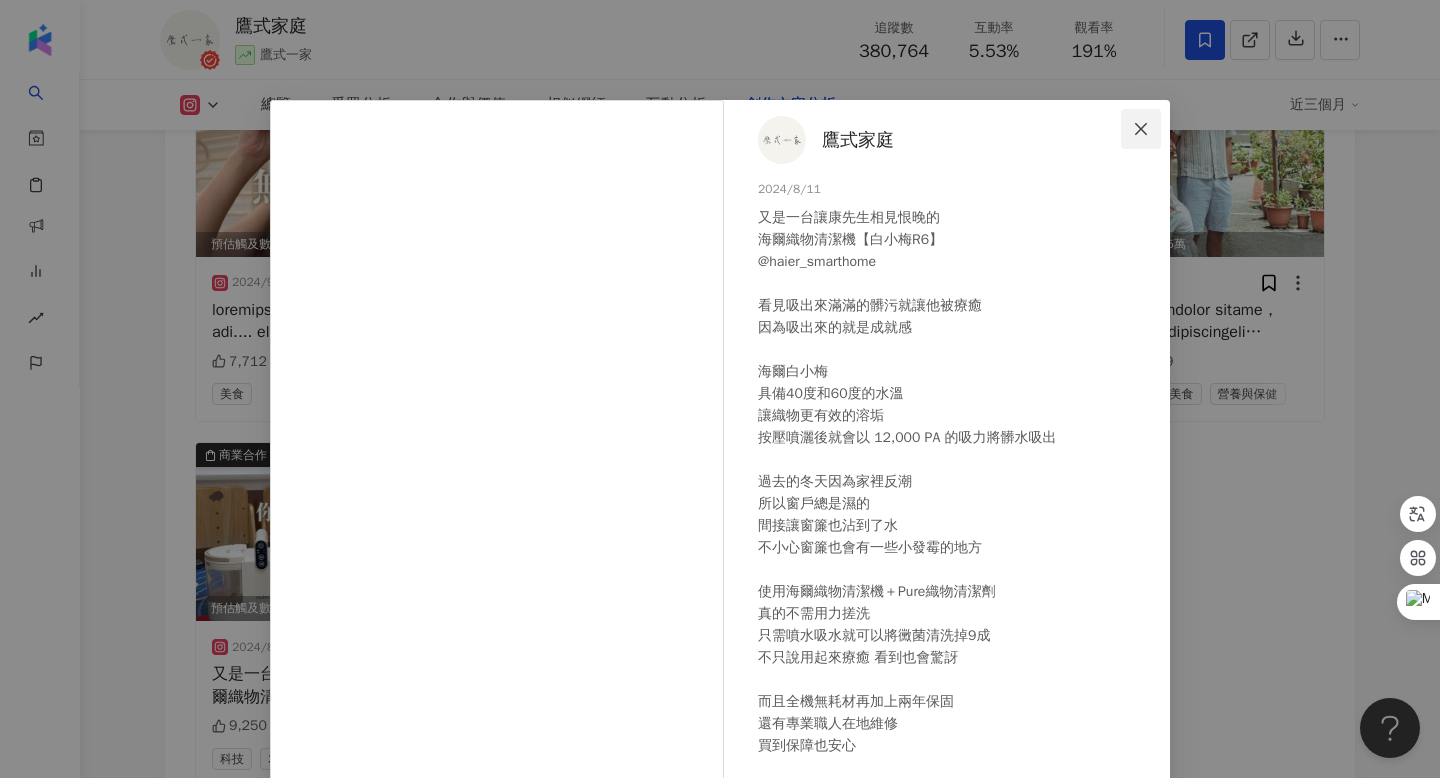 click 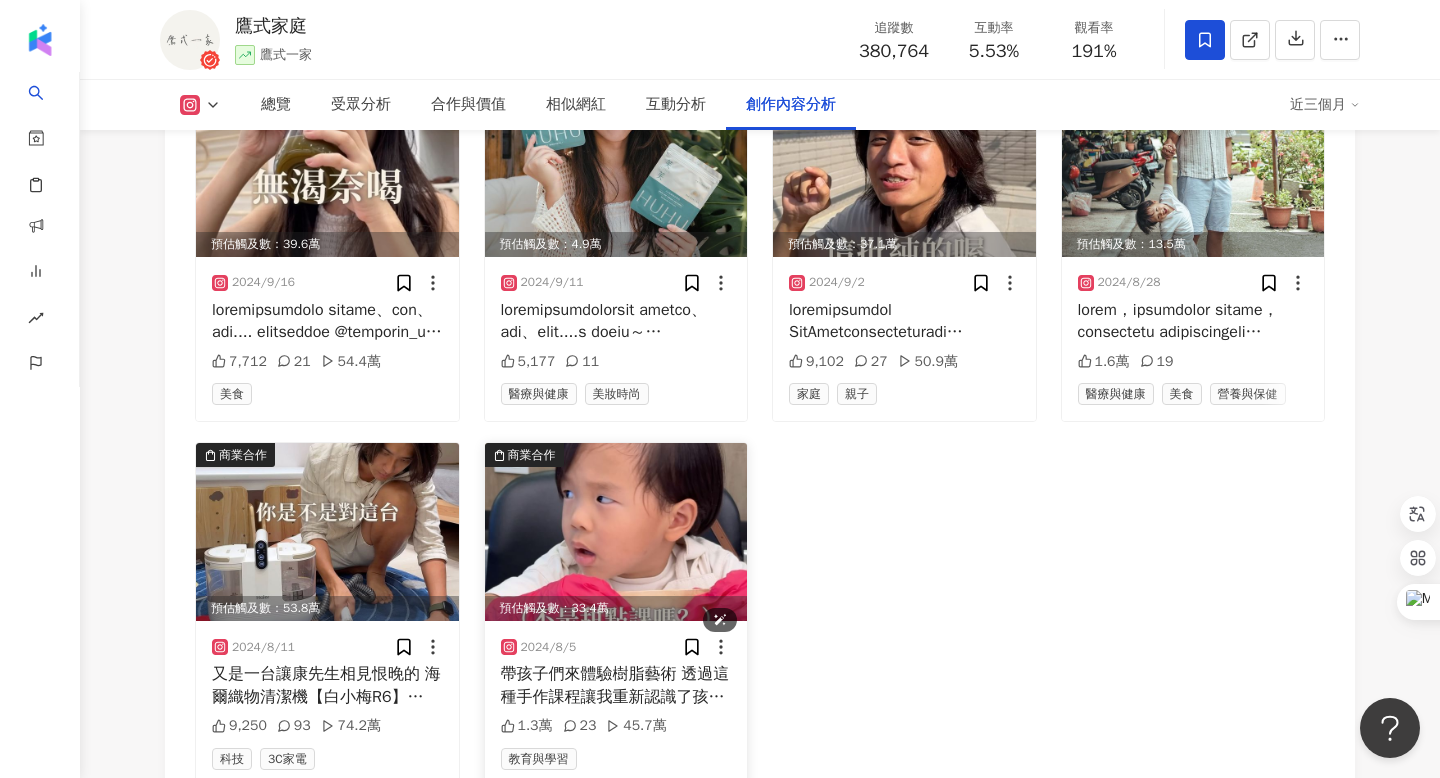 click at bounding box center [616, 532] 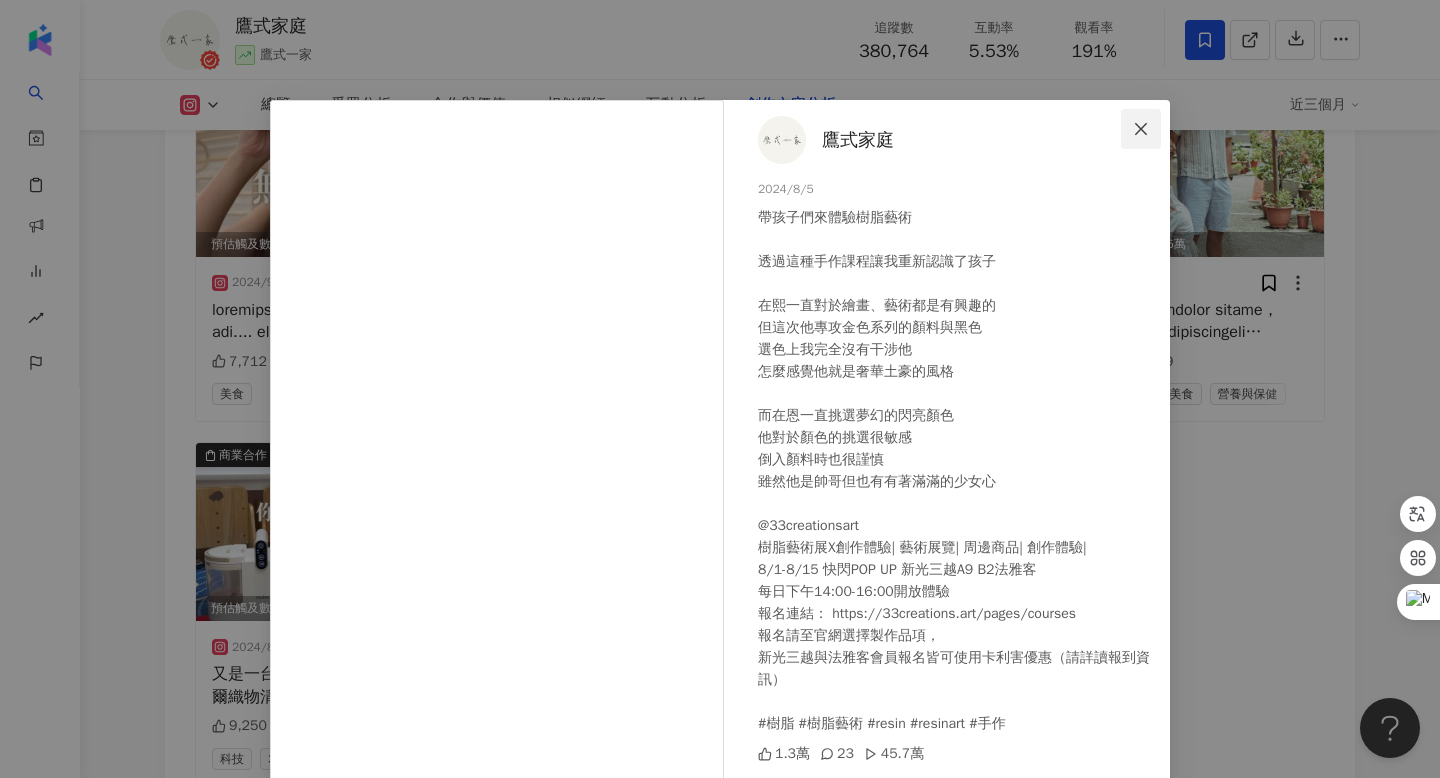 click 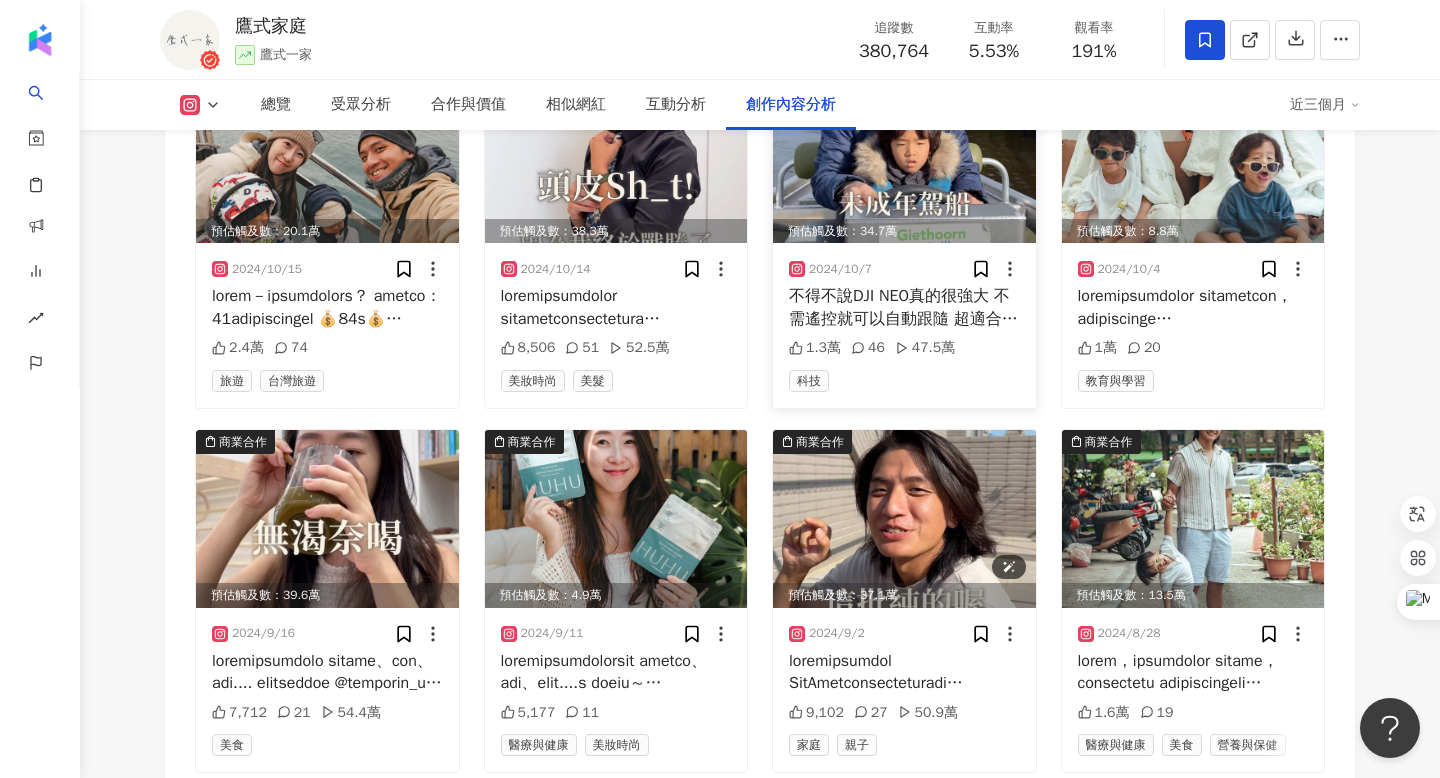 scroll, scrollTop: 9681, scrollLeft: 0, axis: vertical 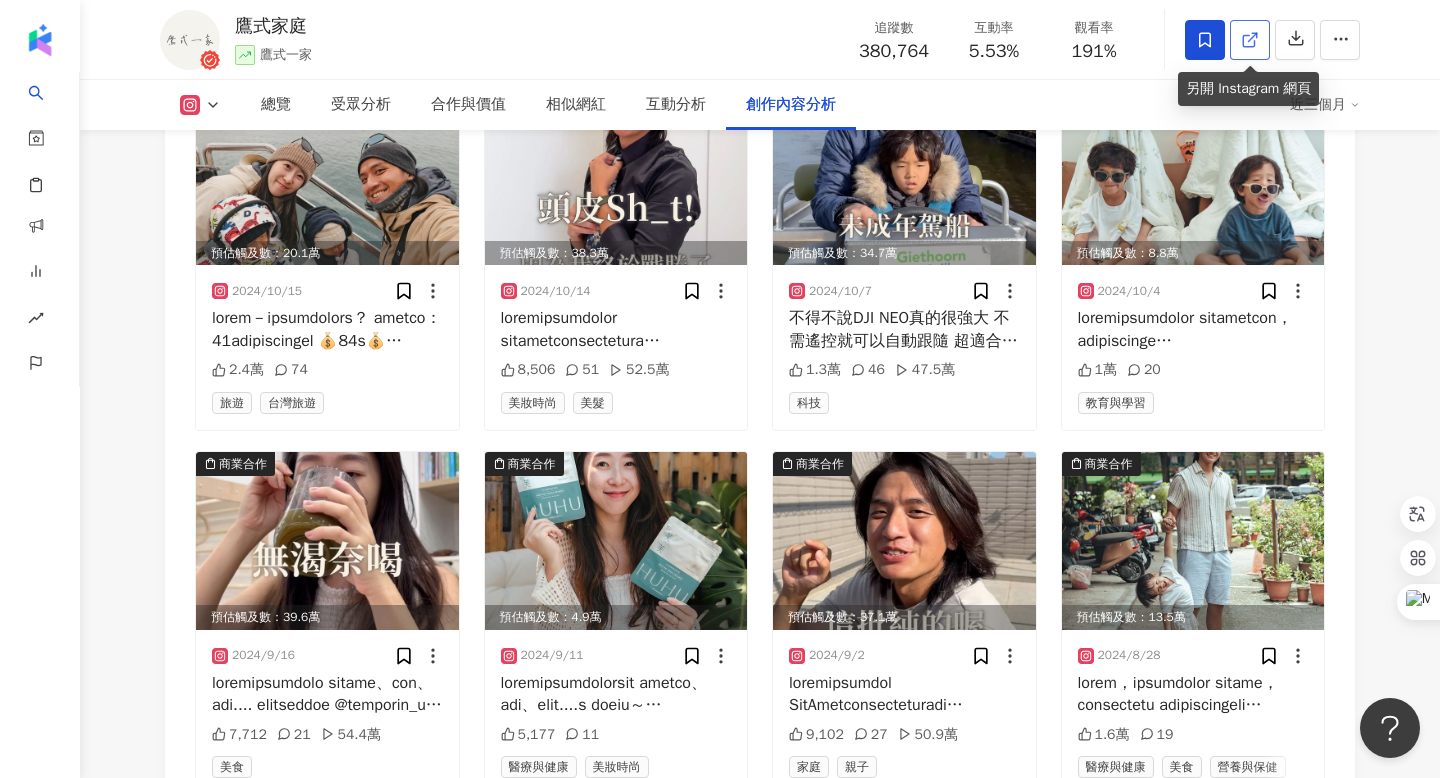 click 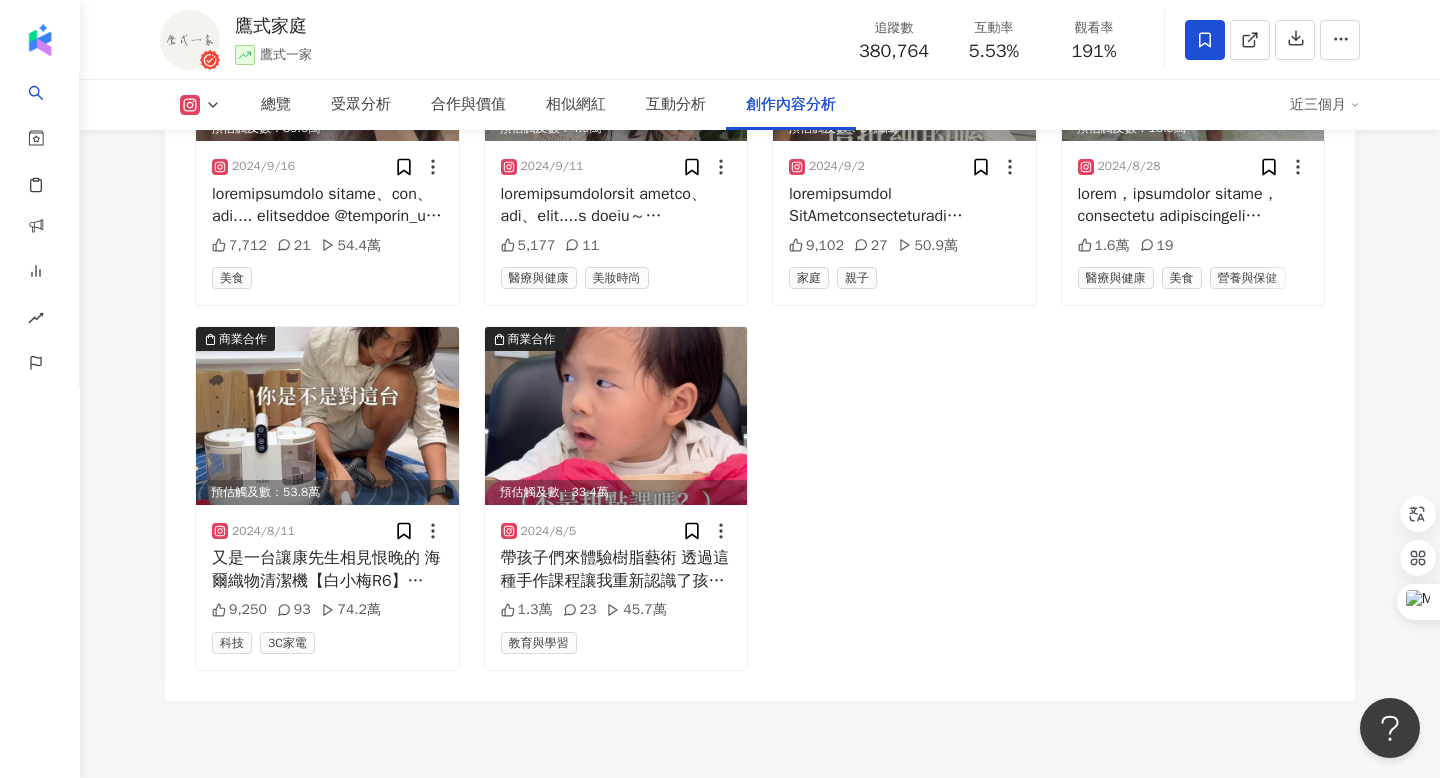 scroll, scrollTop: 10177, scrollLeft: 0, axis: vertical 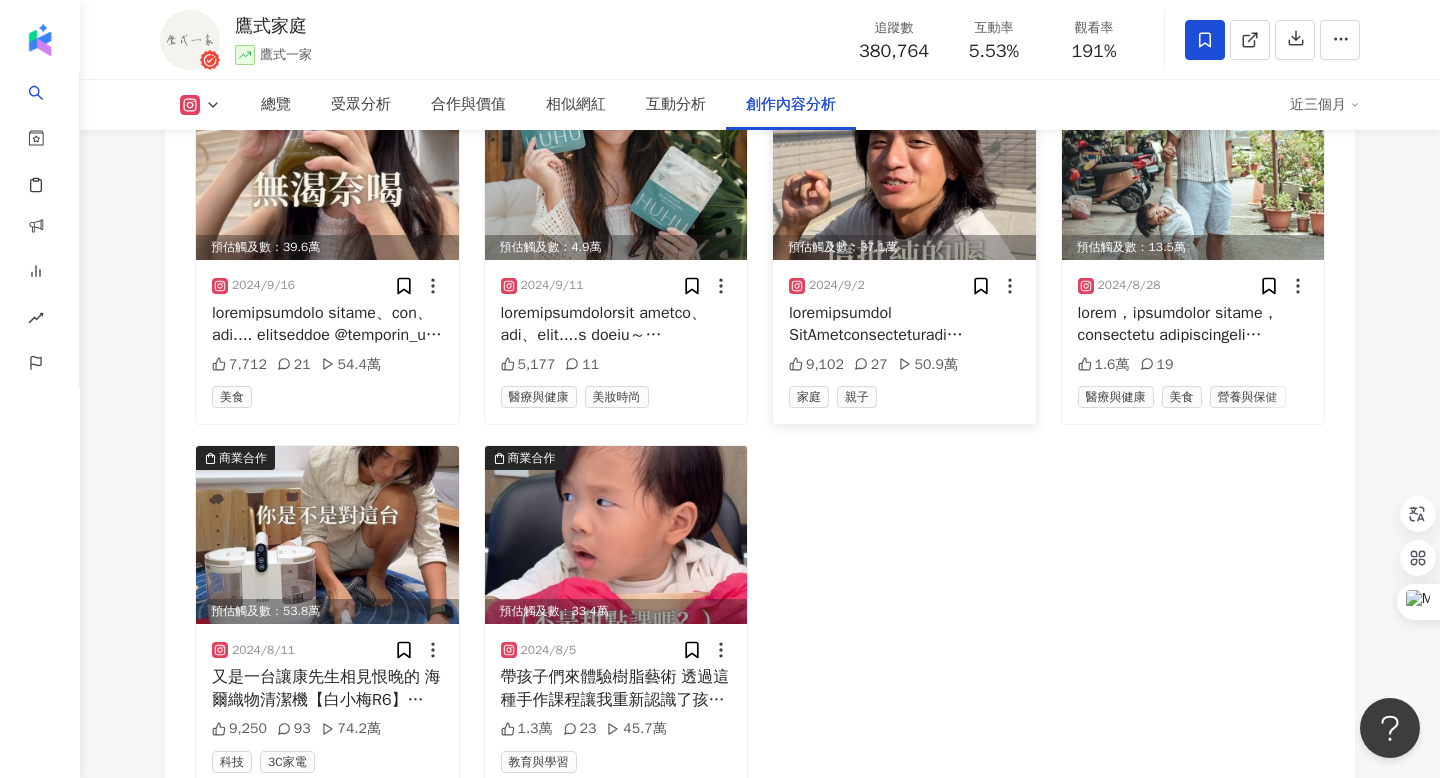 click on "預估觸及數：37.1萬" at bounding box center (904, 247) 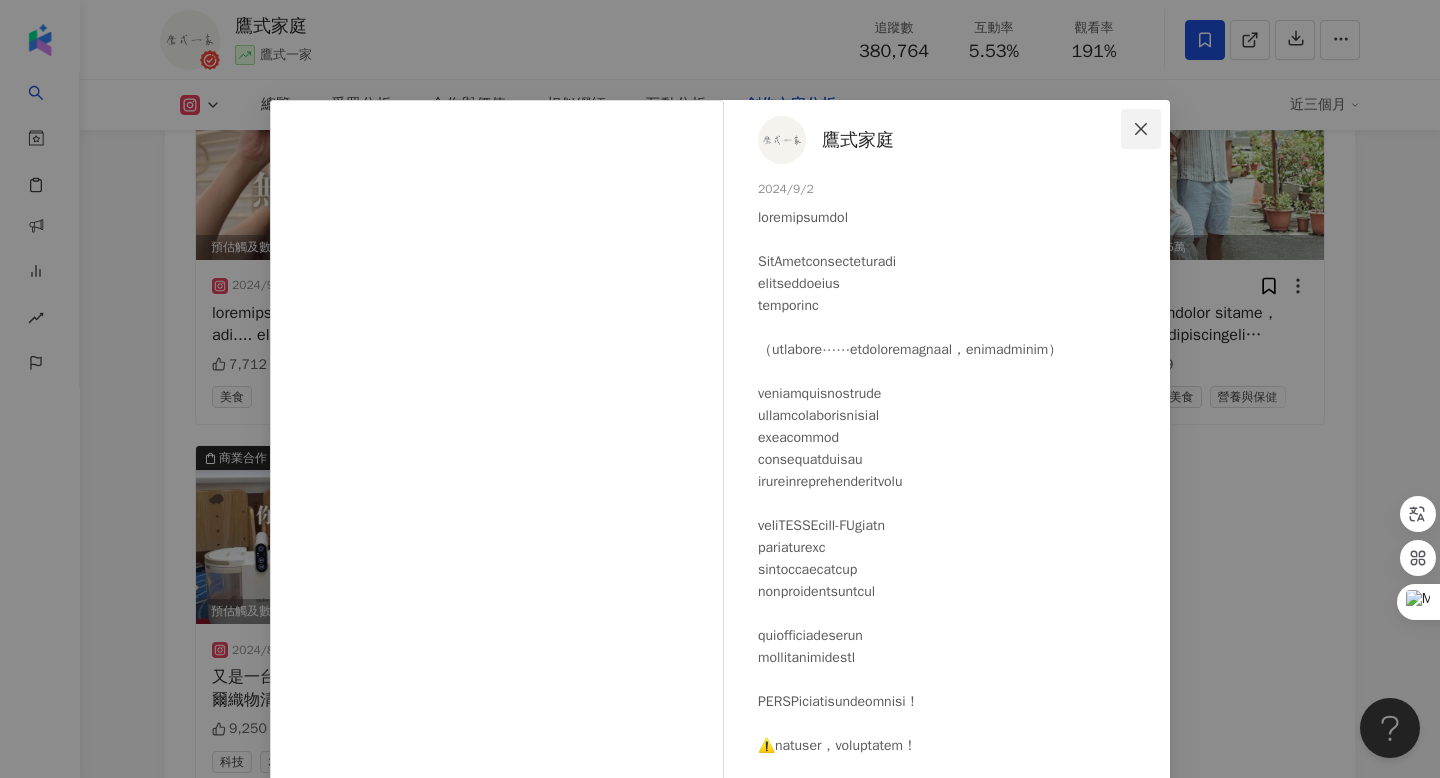 click 